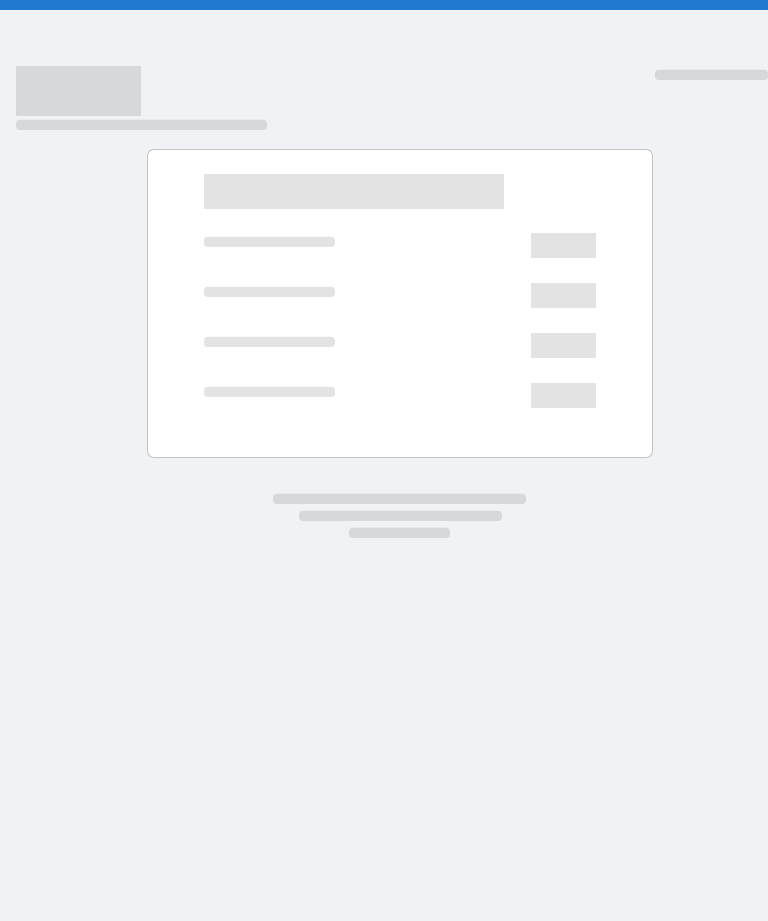 scroll, scrollTop: 0, scrollLeft: 0, axis: both 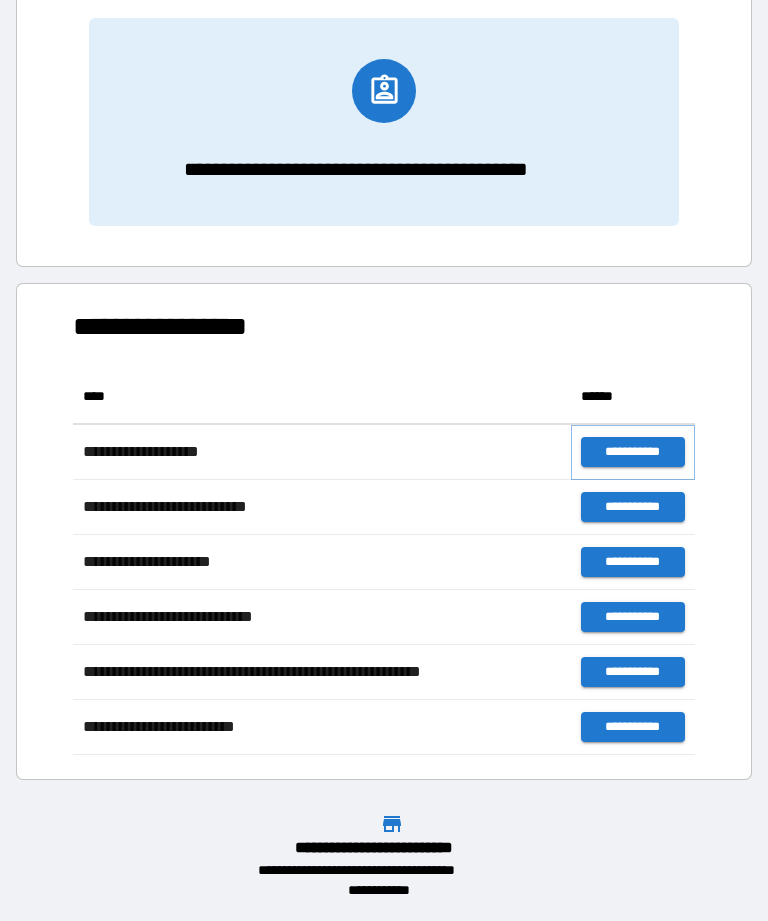 click on "**********" at bounding box center (633, 452) 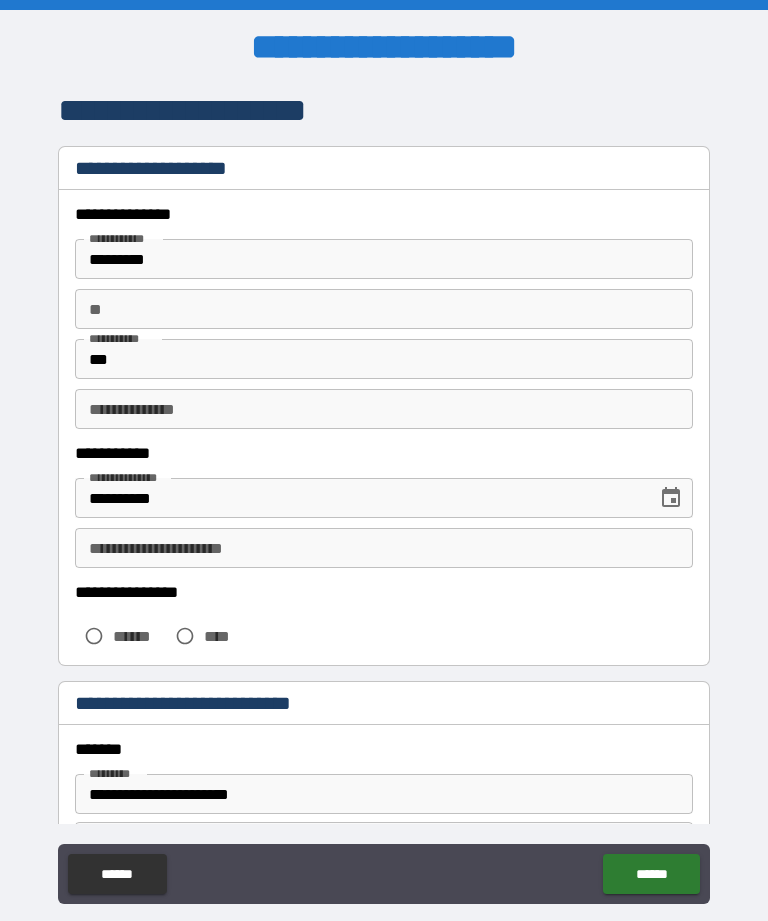 click on "**********" at bounding box center [384, 409] 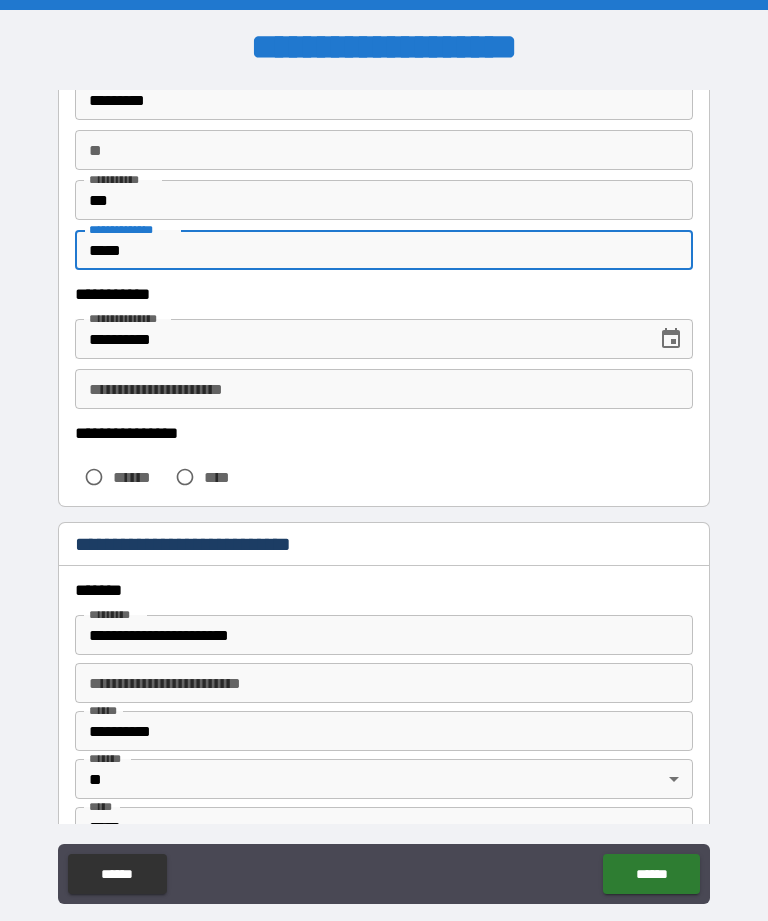 scroll, scrollTop: 167, scrollLeft: 0, axis: vertical 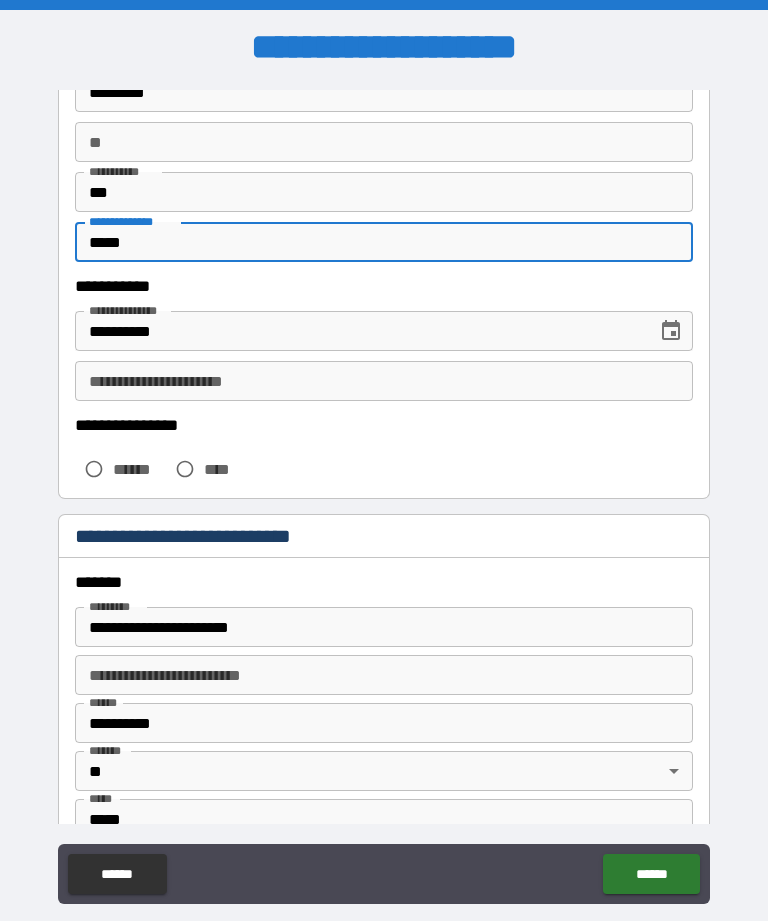 type on "*****" 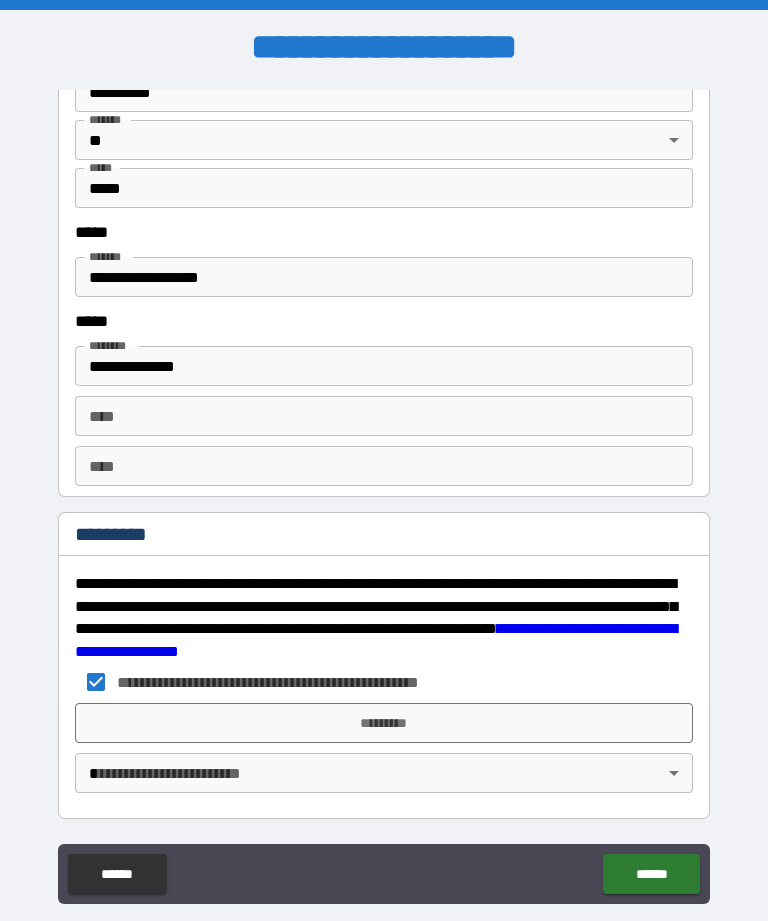 scroll, scrollTop: 2085, scrollLeft: 0, axis: vertical 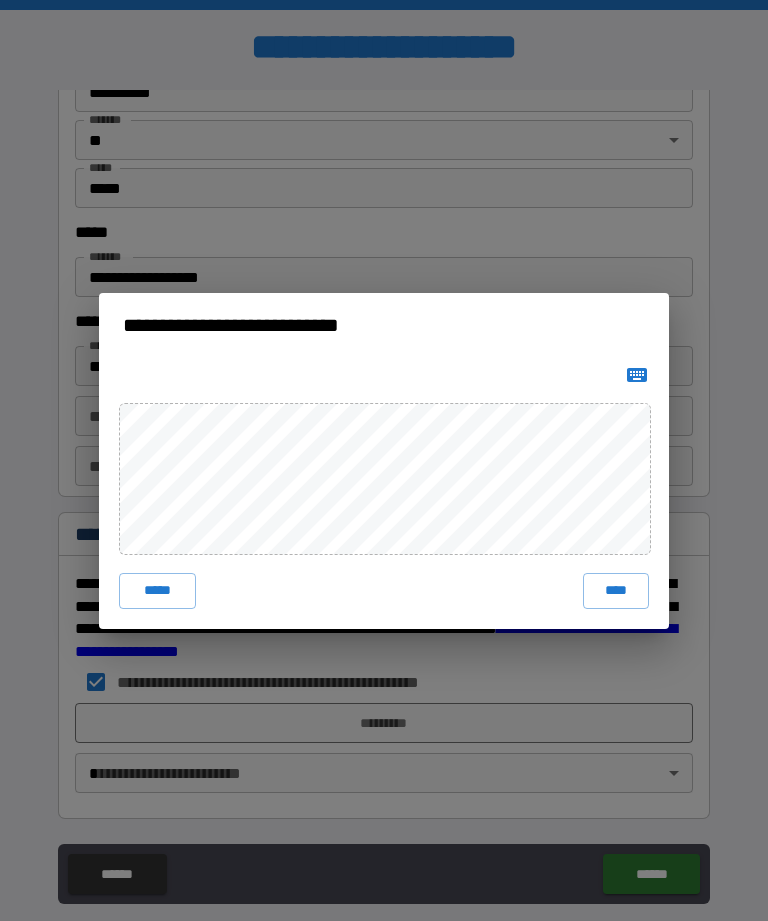 click on "****" at bounding box center (616, 591) 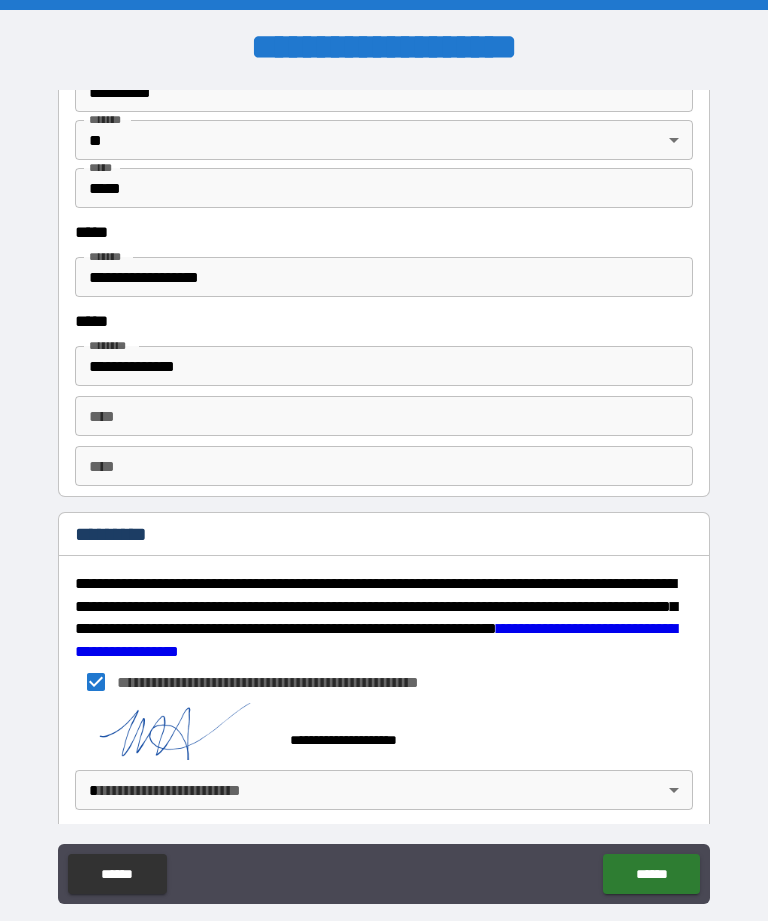 click on "**********" at bounding box center [384, 492] 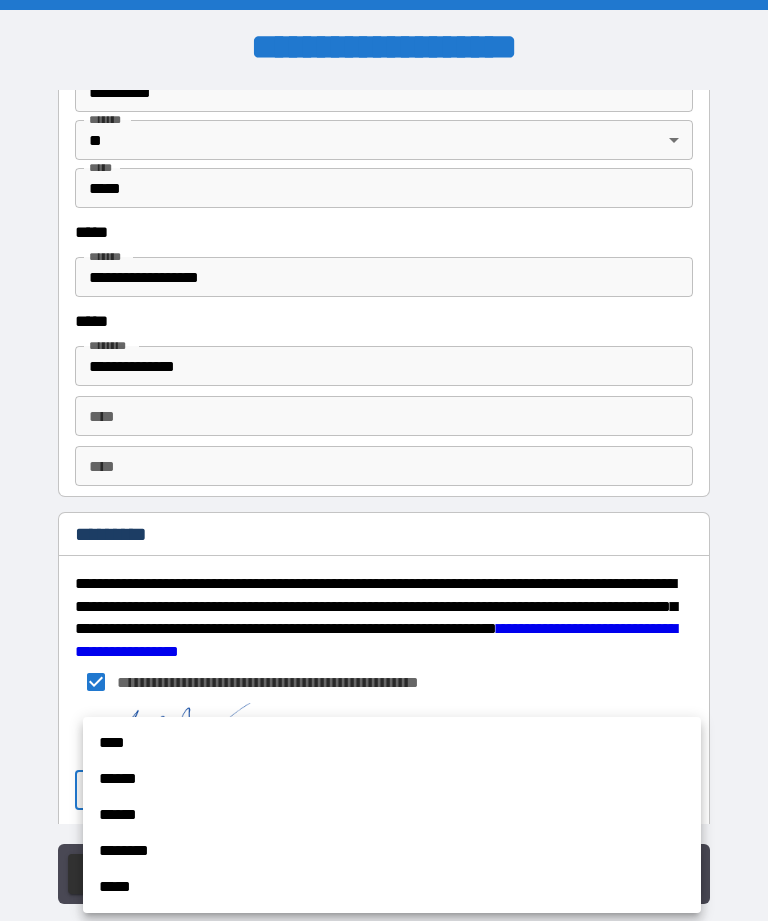 click on "******" at bounding box center [392, 779] 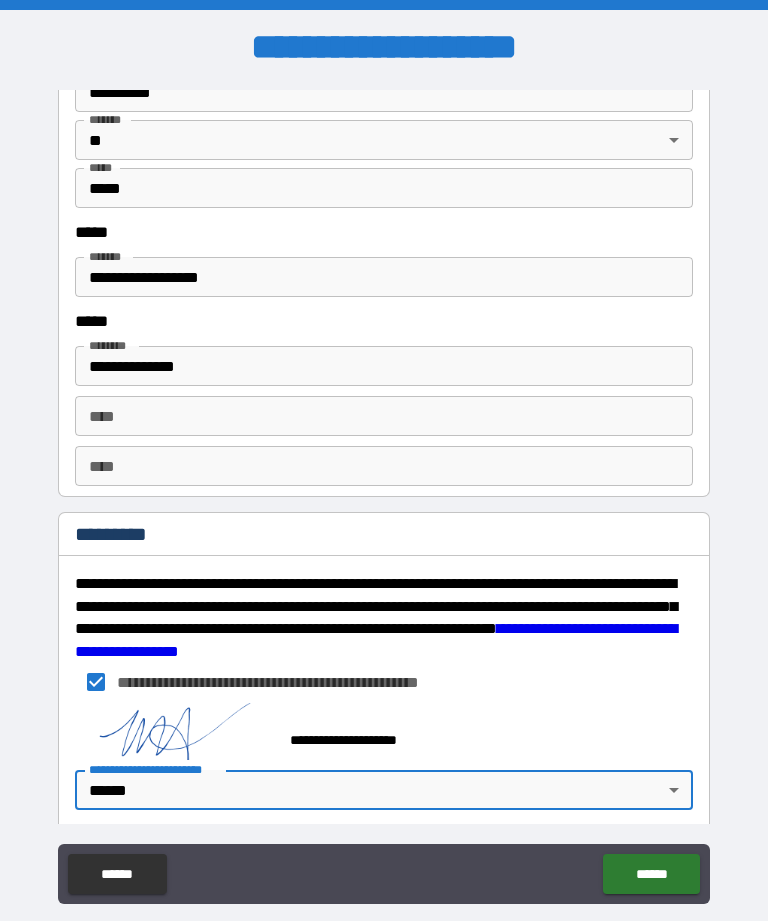 type on "*" 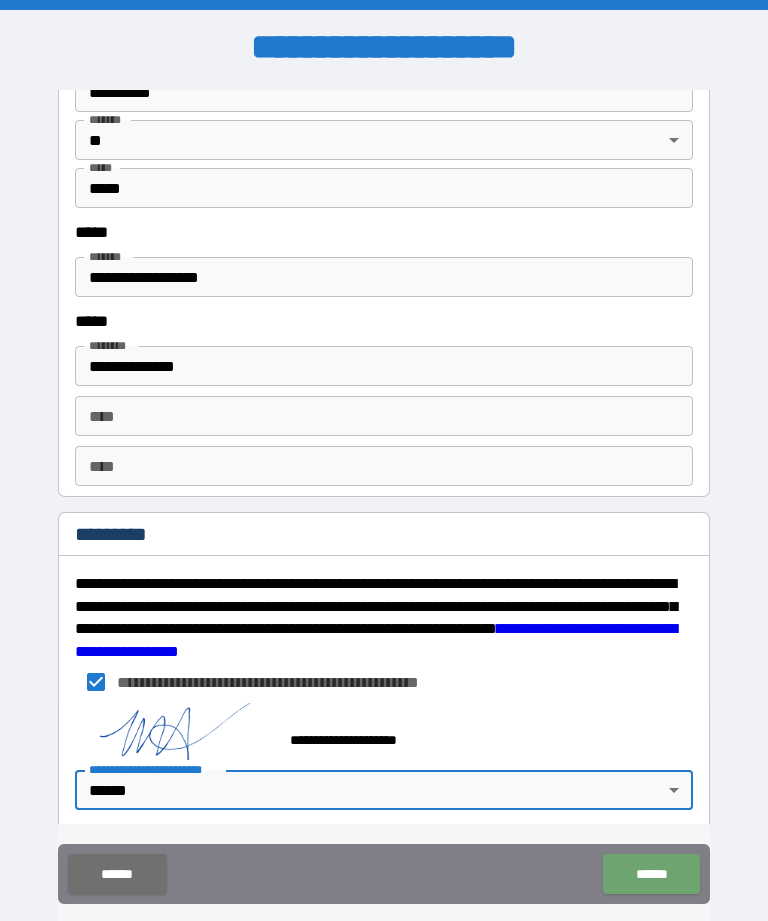 click on "******" at bounding box center (651, 874) 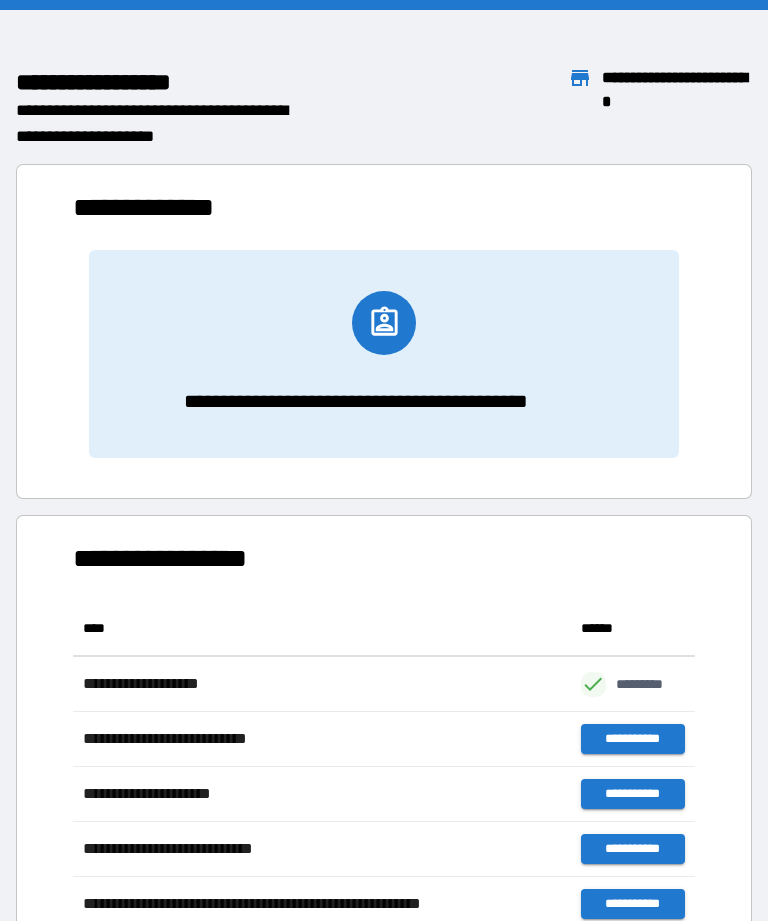 scroll, scrollTop: 1, scrollLeft: 1, axis: both 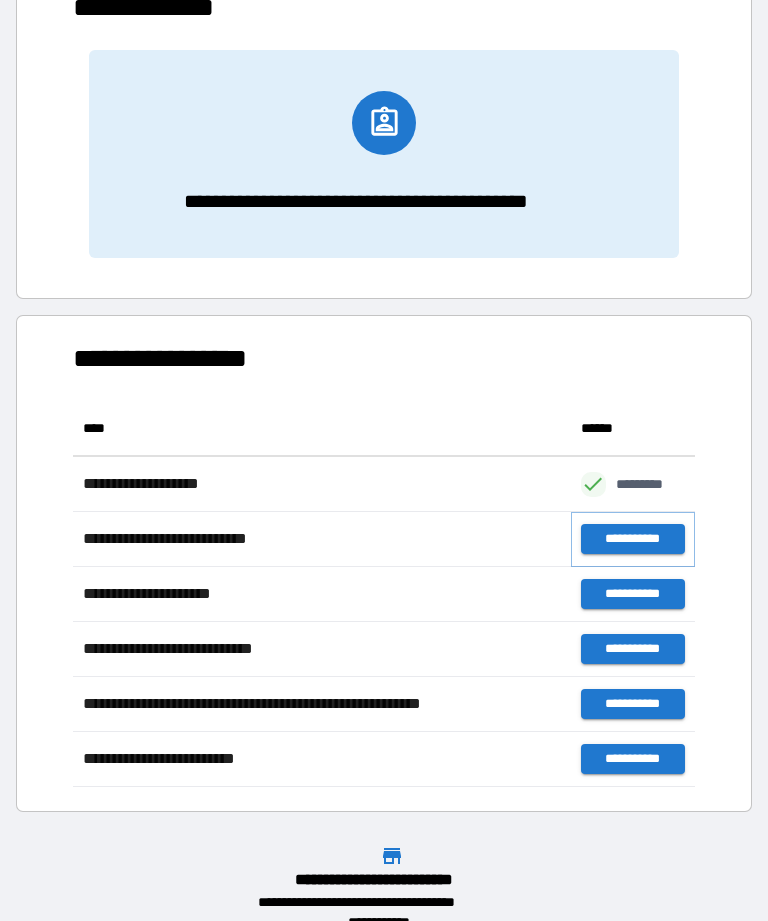 click on "**********" at bounding box center (633, 539) 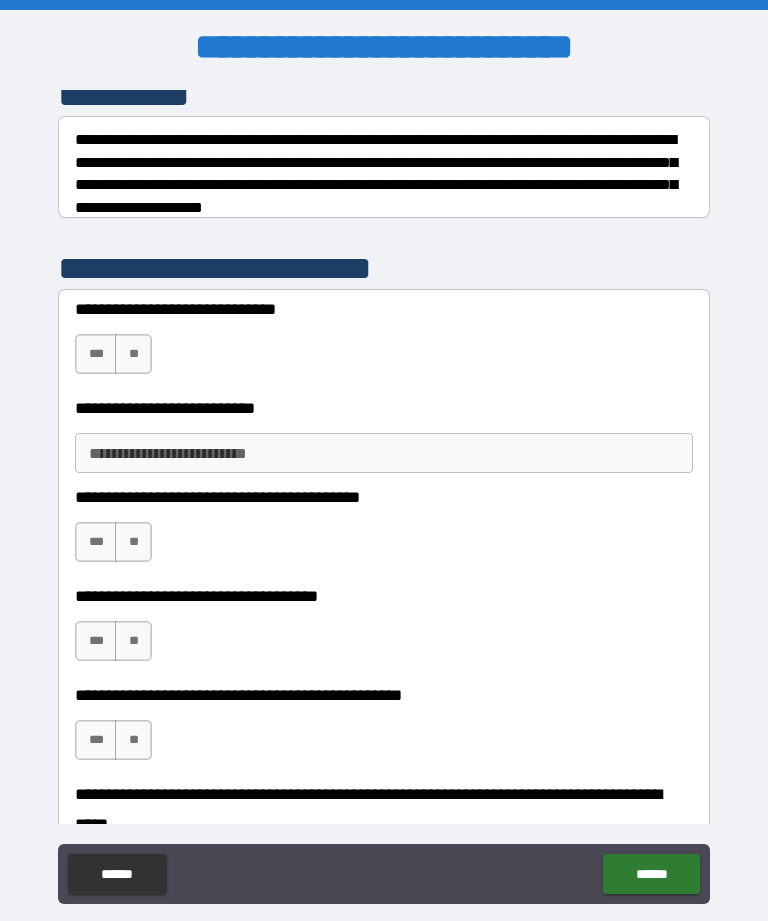 scroll, scrollTop: 290, scrollLeft: 0, axis: vertical 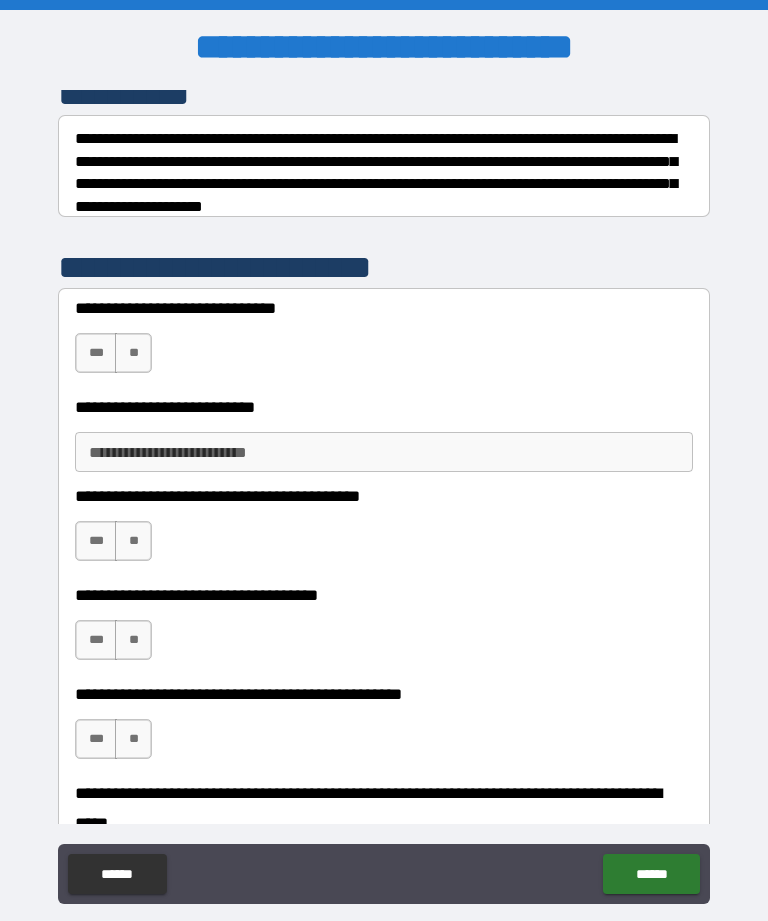 click on "***" at bounding box center [96, 353] 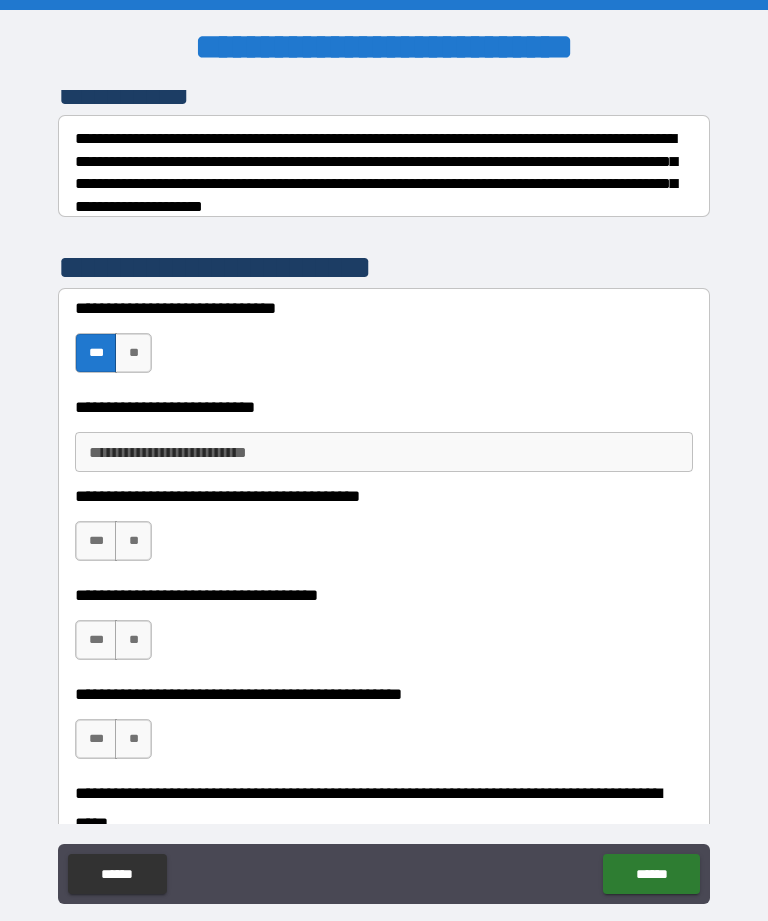 click on "**********" at bounding box center (384, 452) 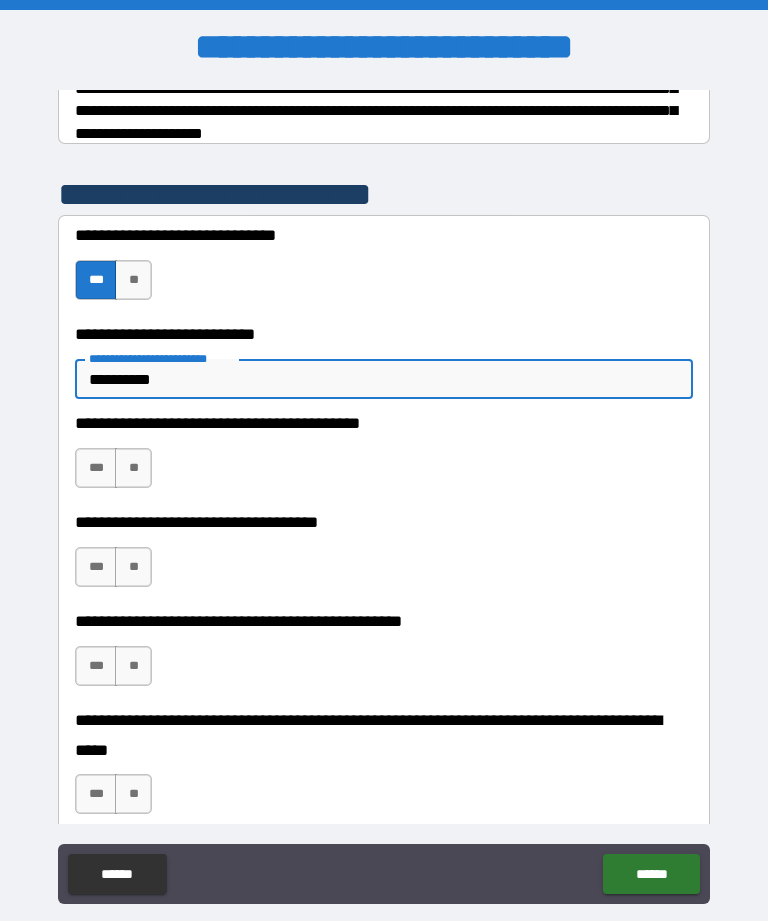 scroll, scrollTop: 365, scrollLeft: 0, axis: vertical 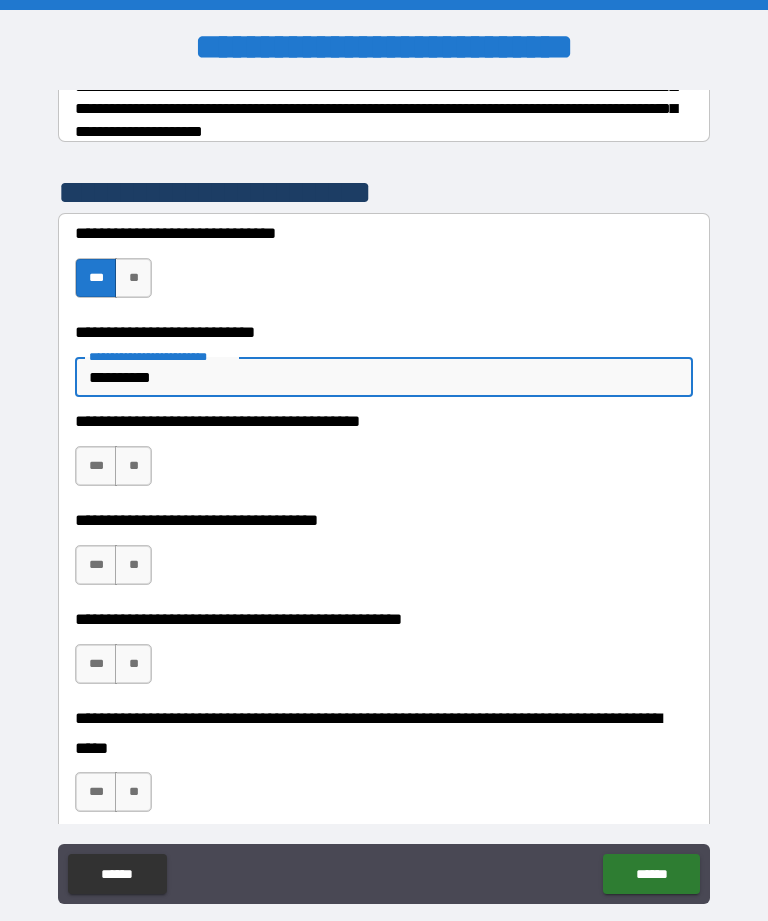 type on "**********" 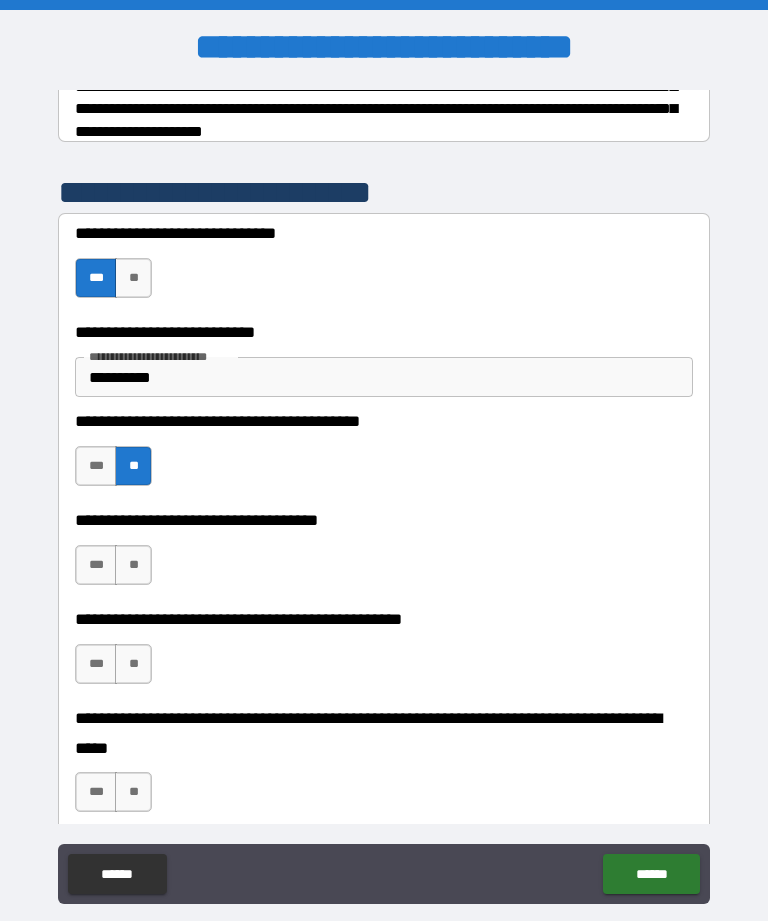 click on "**" at bounding box center (133, 565) 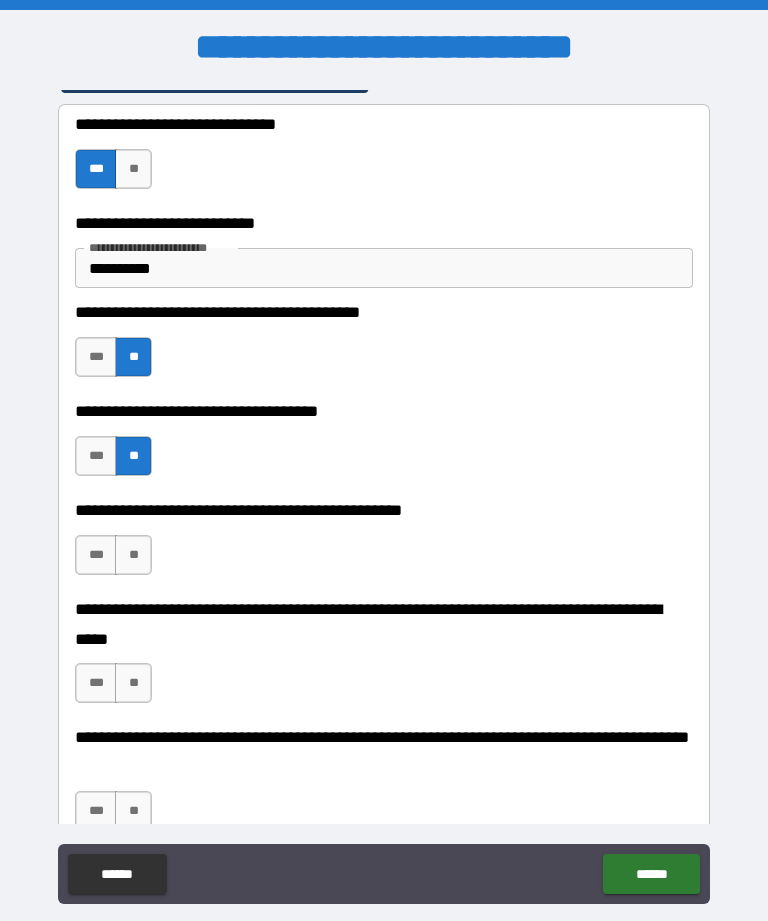 scroll, scrollTop: 477, scrollLeft: 0, axis: vertical 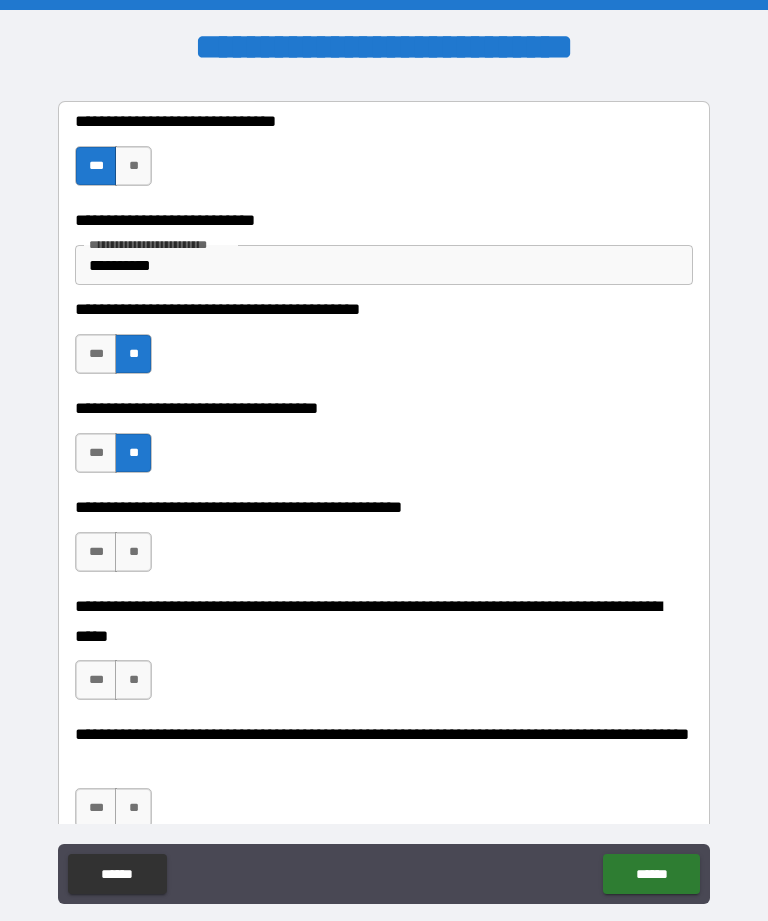 click on "**" at bounding box center [133, 552] 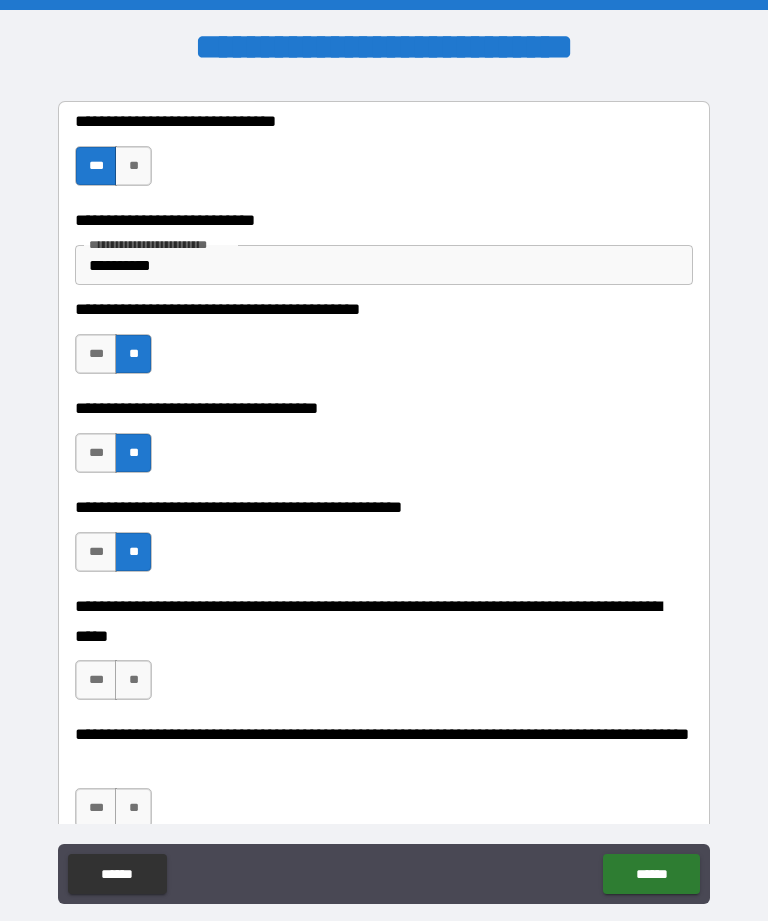 click on "**" at bounding box center [133, 680] 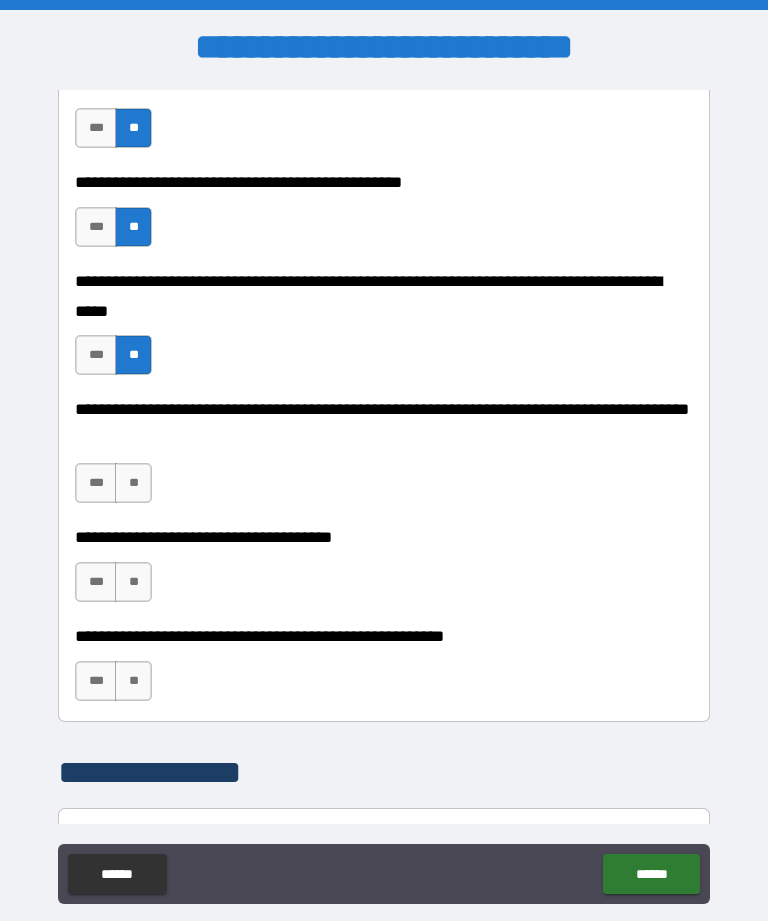 scroll, scrollTop: 810, scrollLeft: 0, axis: vertical 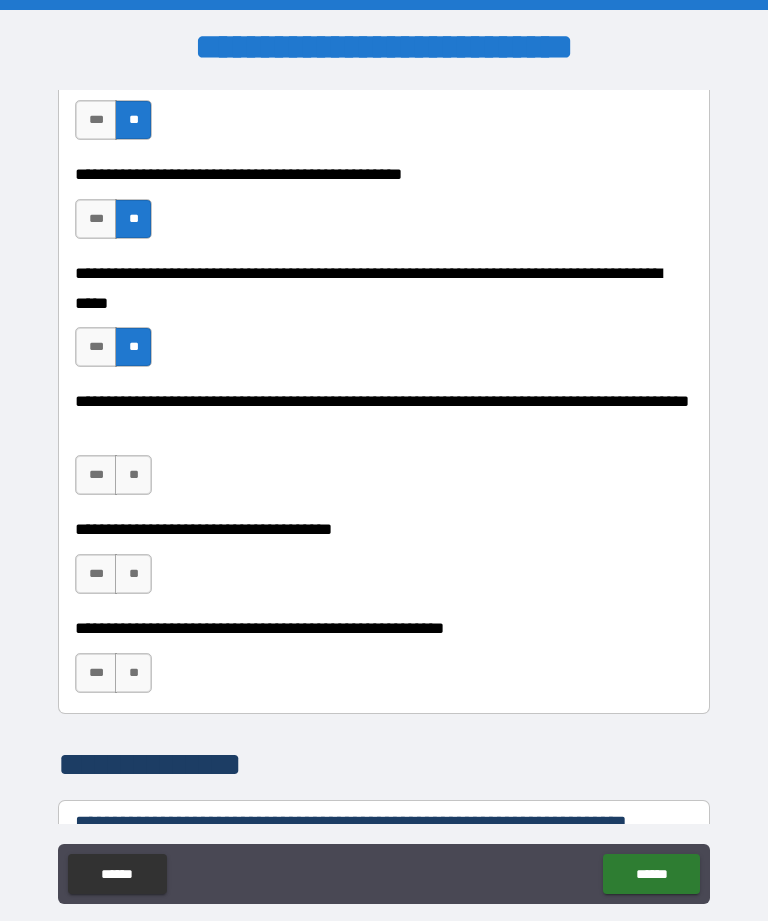 click on "**" at bounding box center (133, 475) 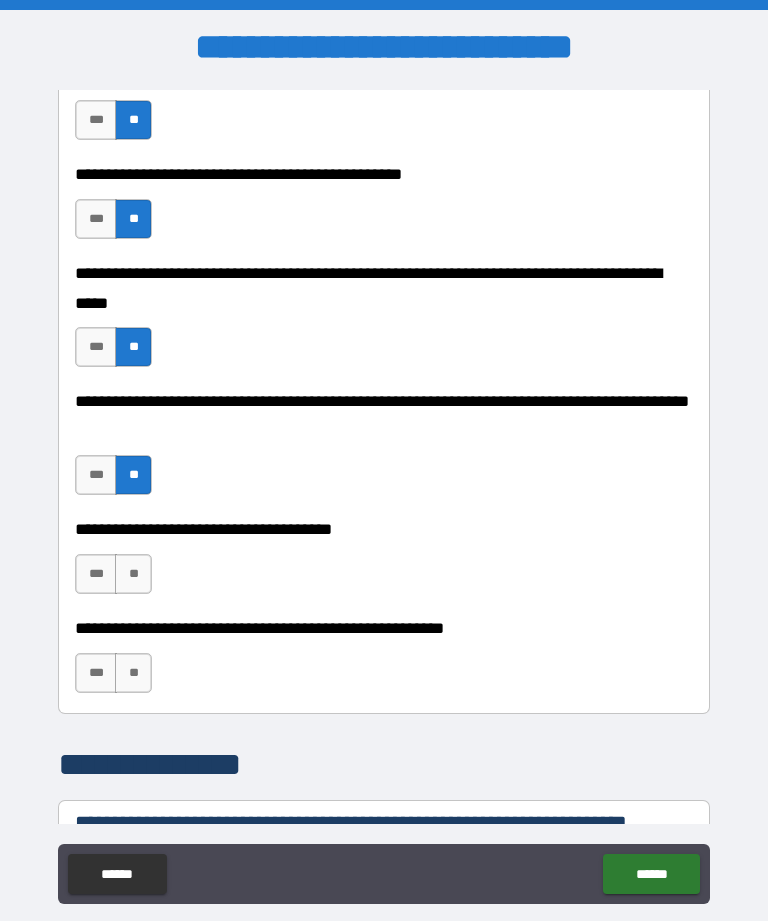 click on "**" at bounding box center (133, 574) 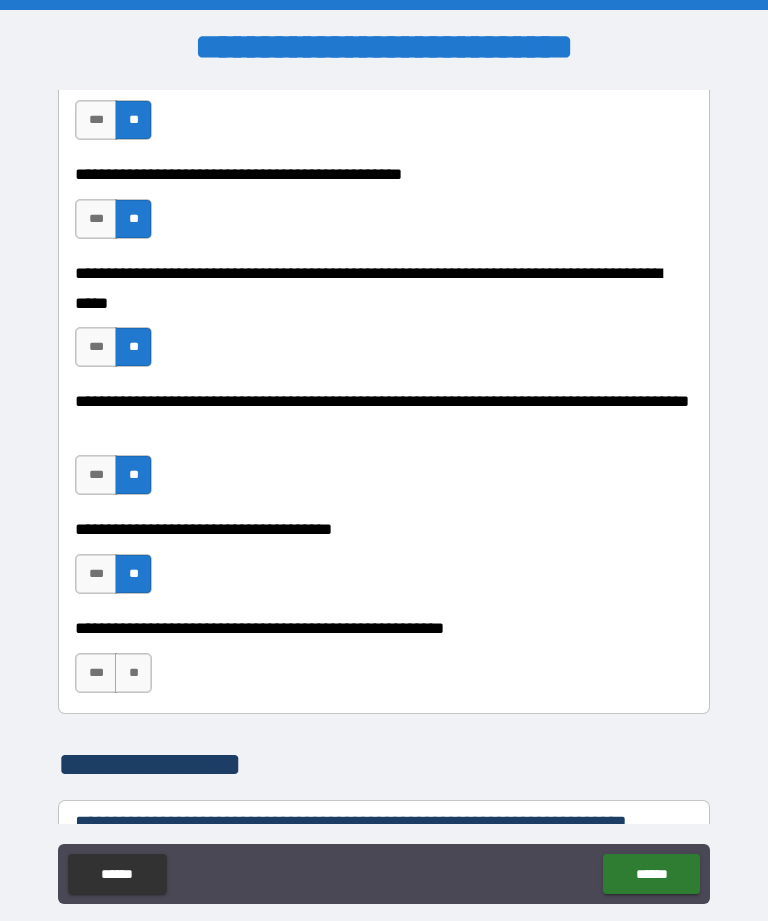 click on "***" at bounding box center (96, 673) 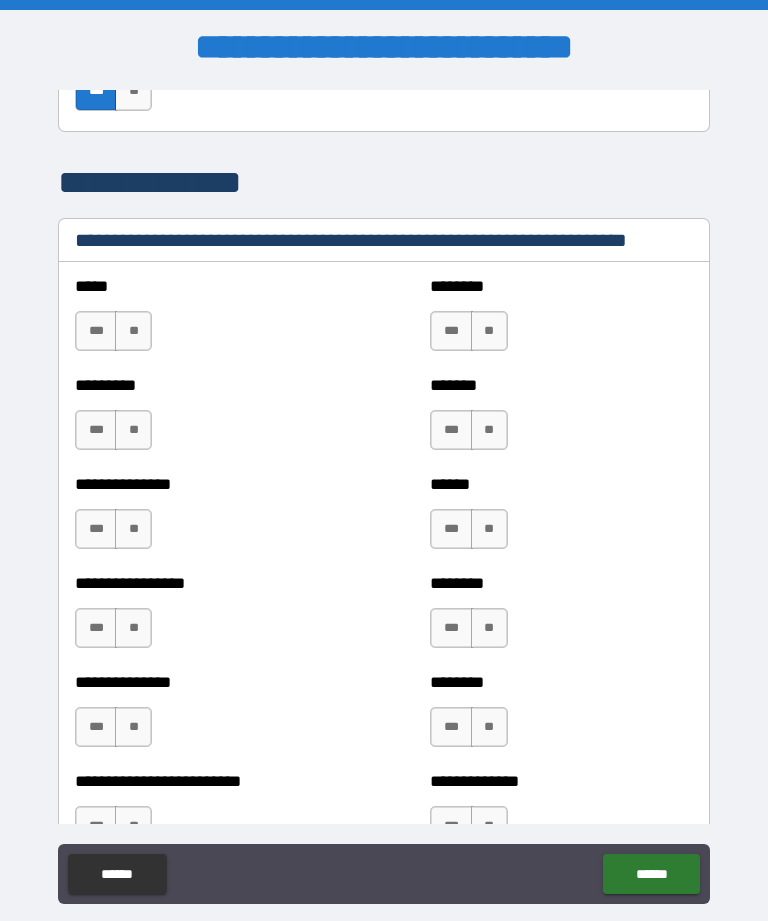 scroll, scrollTop: 1400, scrollLeft: 0, axis: vertical 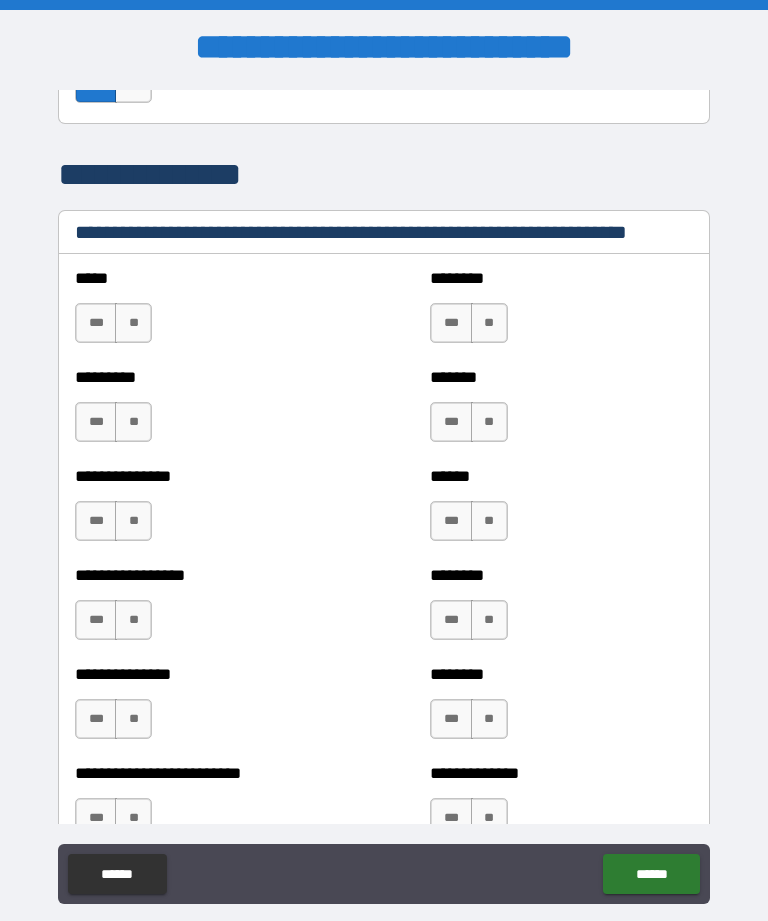 click on "**" at bounding box center (133, 323) 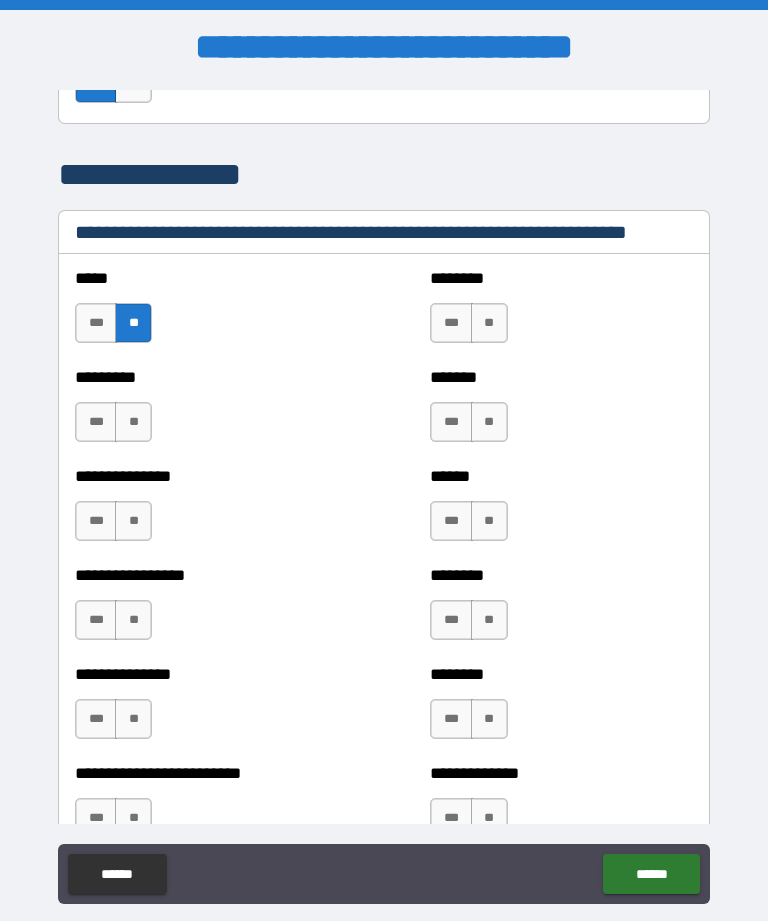 click on "**" at bounding box center [133, 422] 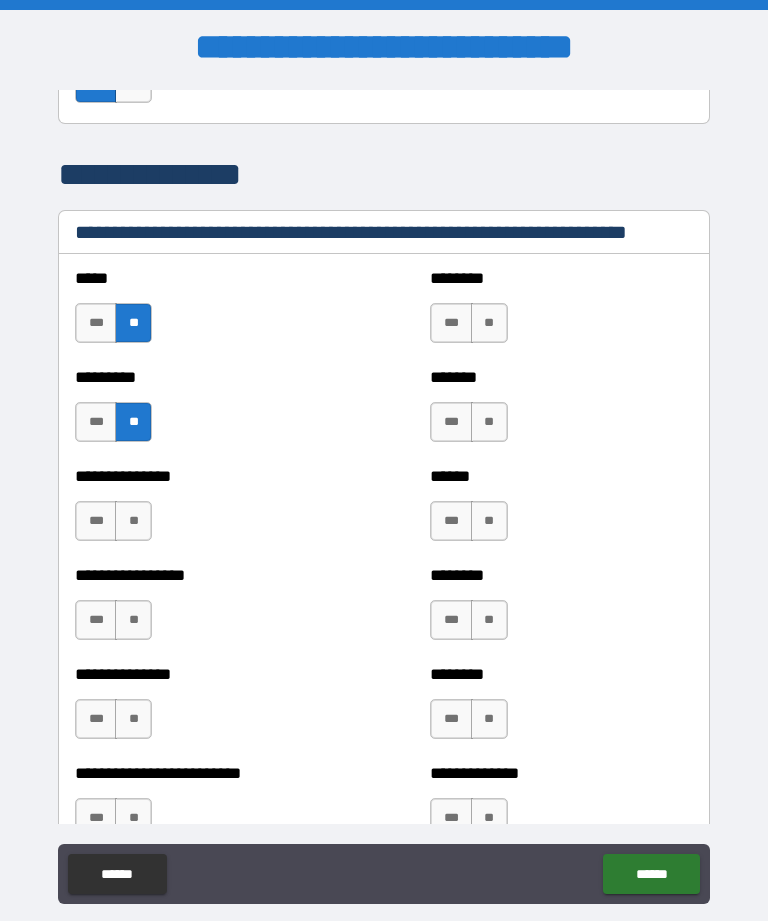click on "**" at bounding box center [133, 521] 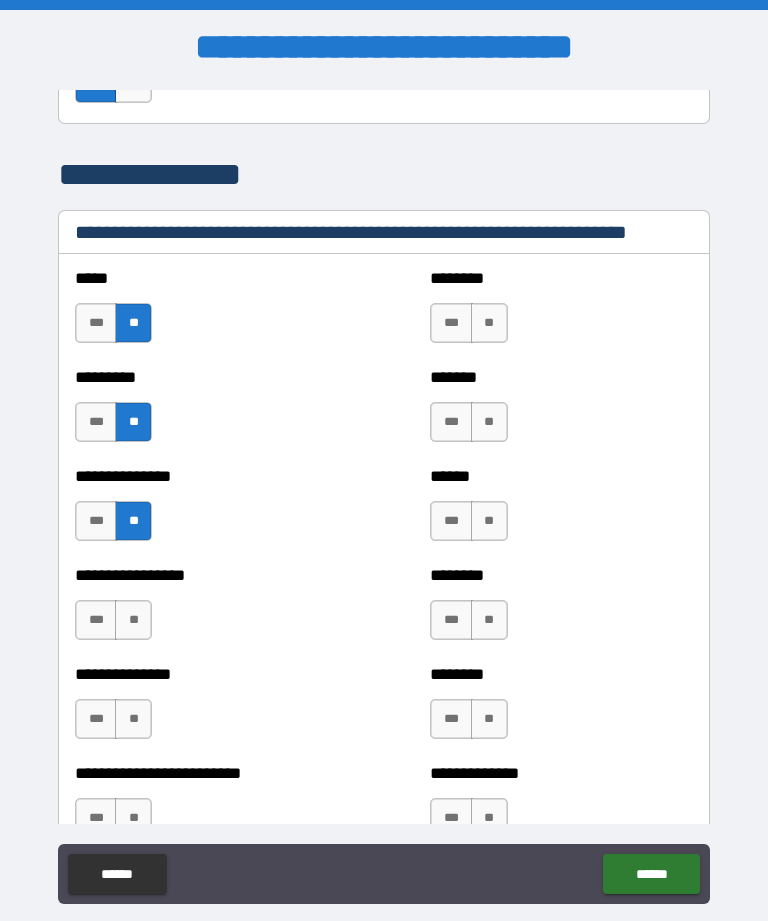 click on "**" at bounding box center (133, 620) 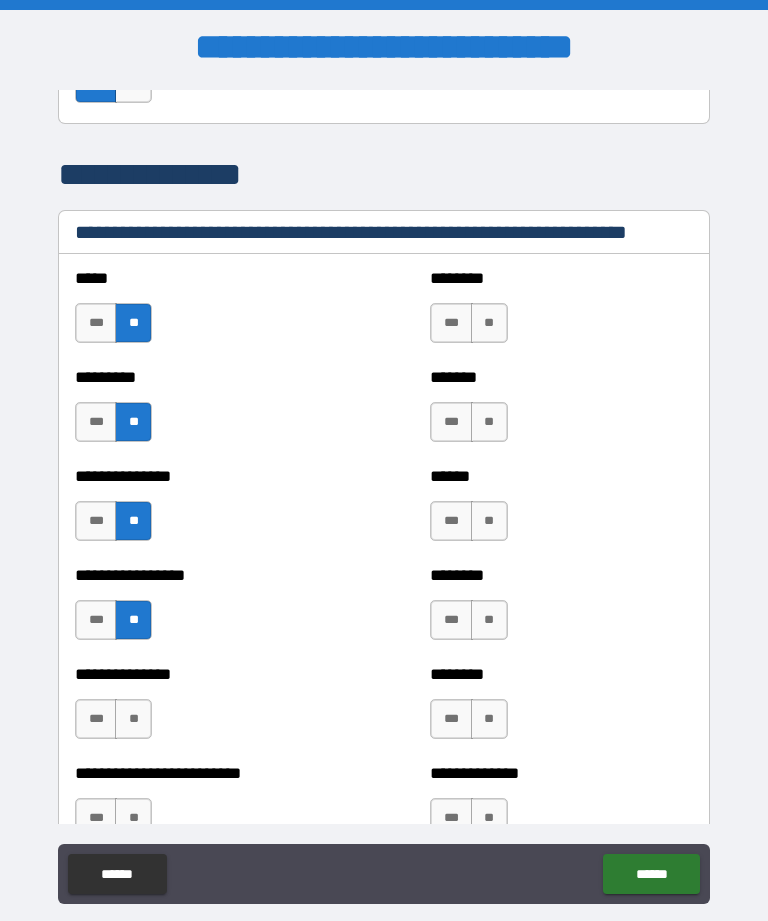 click on "**" at bounding box center [133, 719] 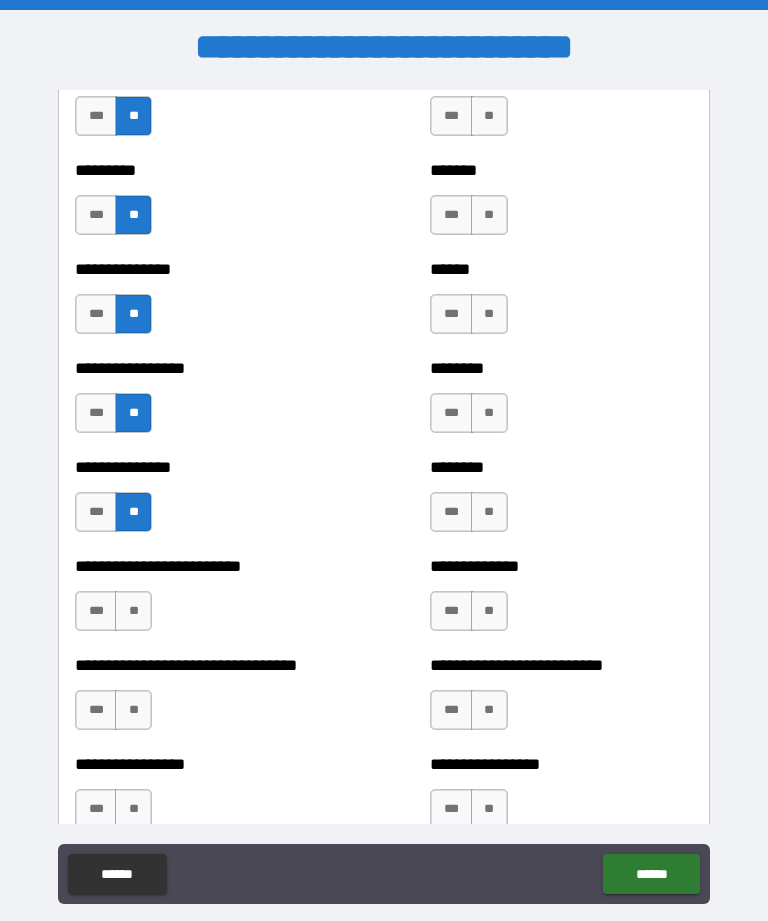 scroll, scrollTop: 1629, scrollLeft: 0, axis: vertical 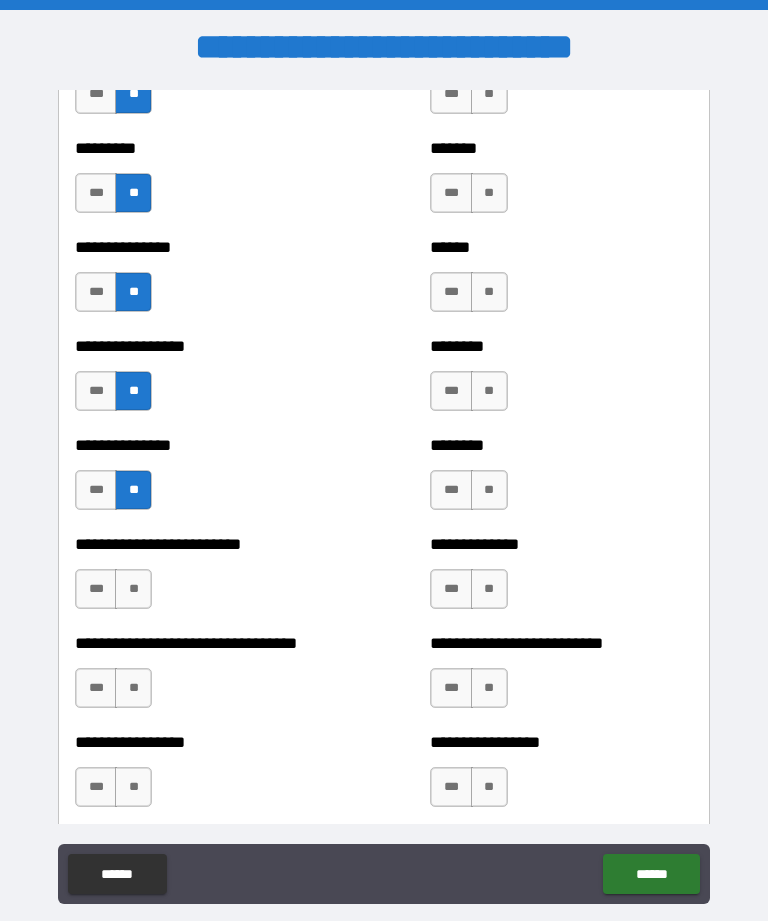 click on "**" at bounding box center [133, 589] 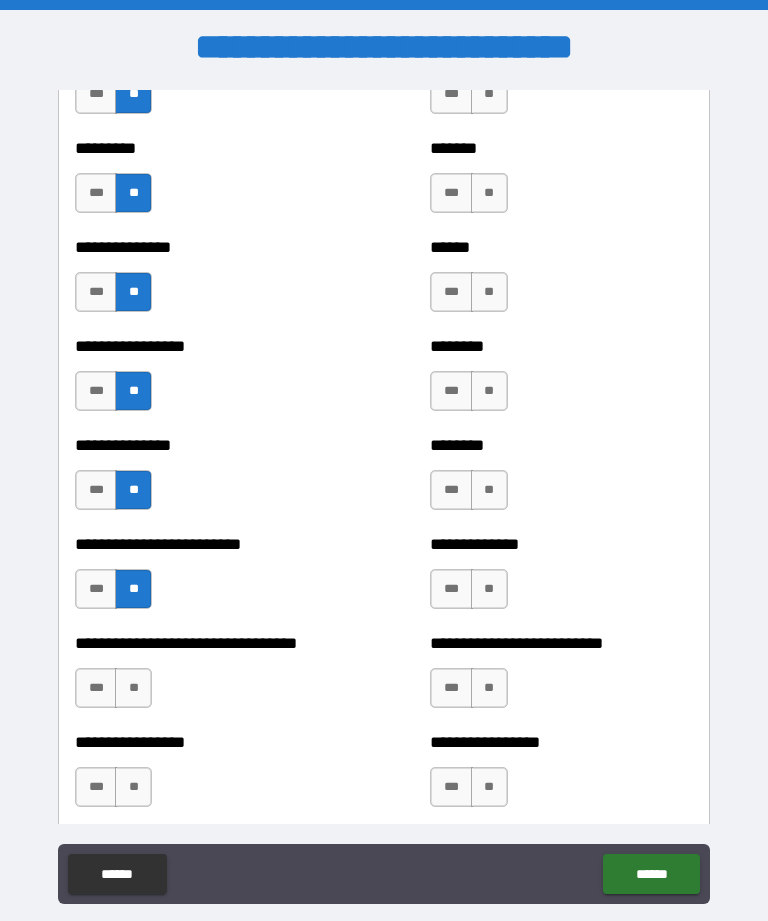 click on "**" at bounding box center (133, 688) 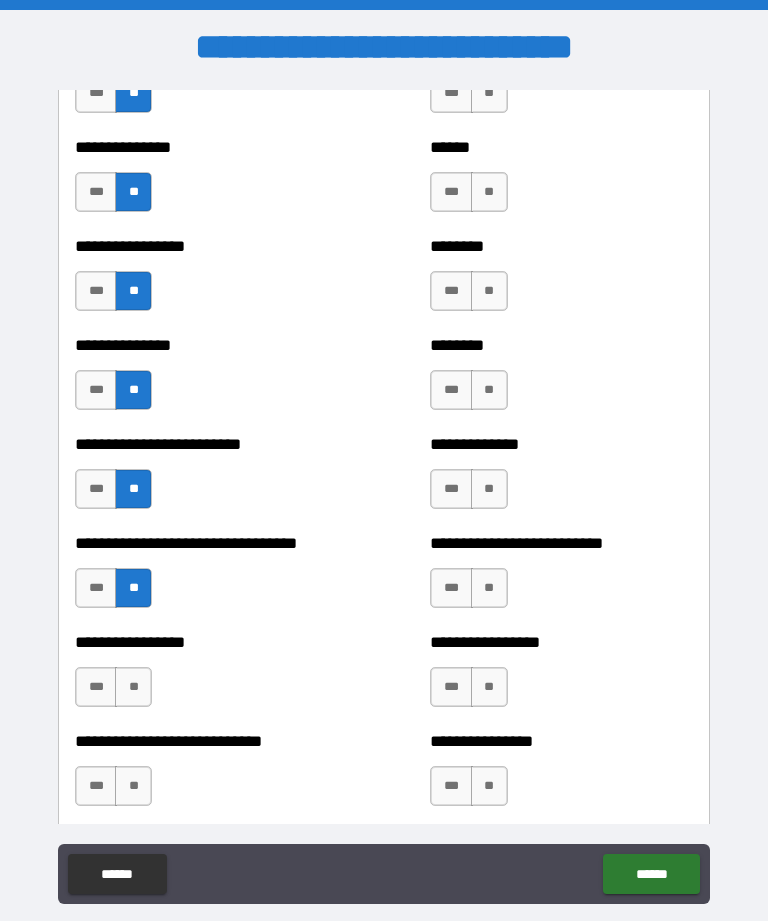 scroll, scrollTop: 1753, scrollLeft: 0, axis: vertical 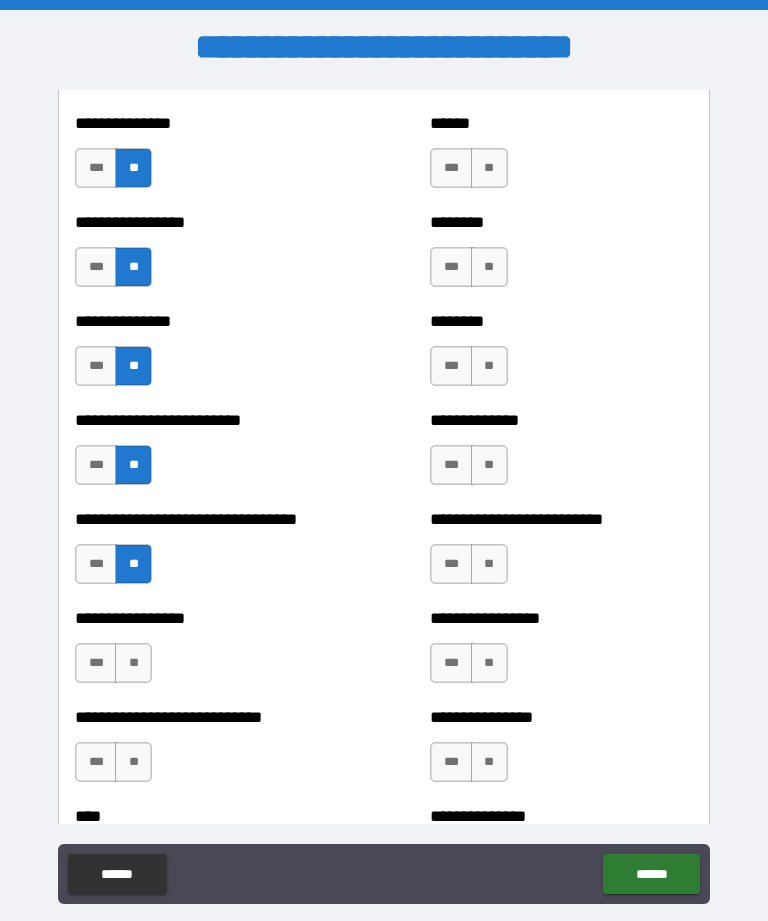 click on "**" at bounding box center (133, 663) 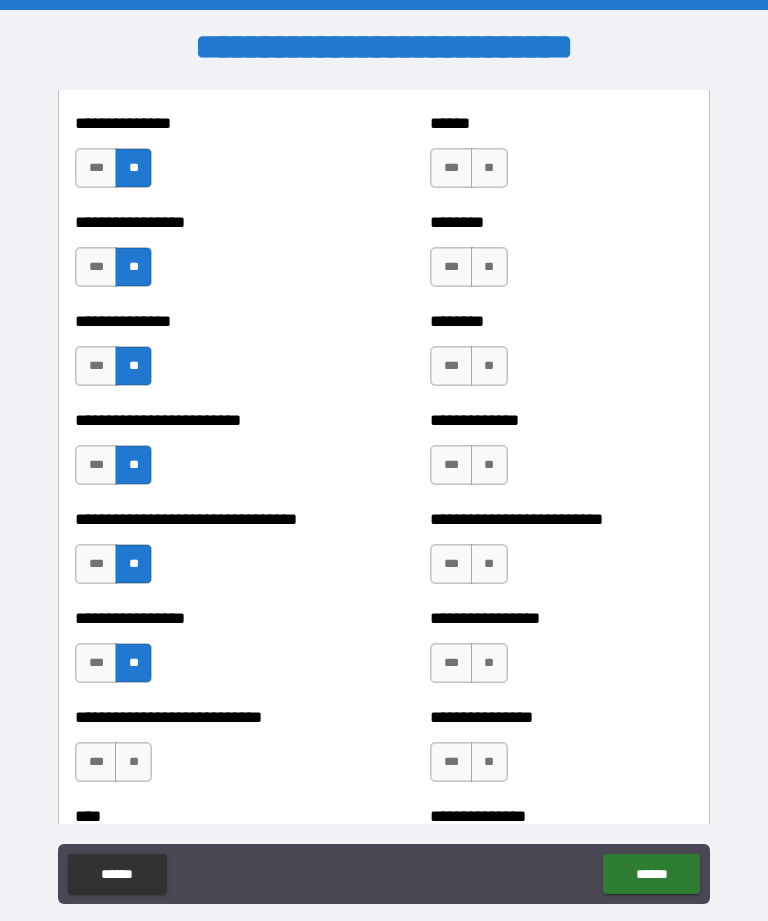 click on "**" at bounding box center (133, 762) 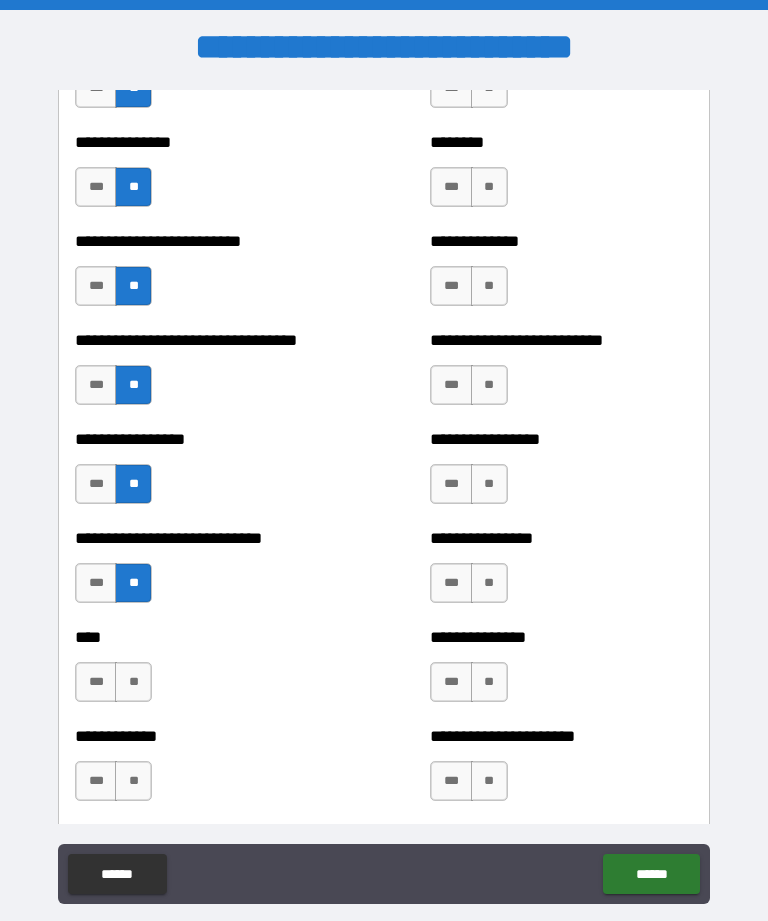 scroll, scrollTop: 1934, scrollLeft: 0, axis: vertical 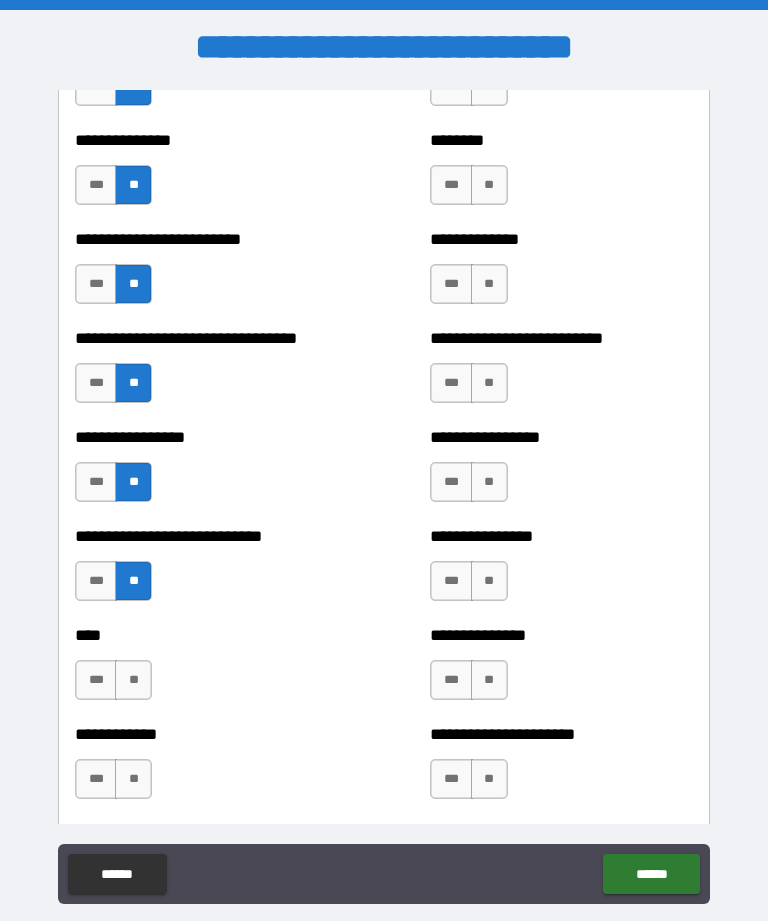 click on "**" at bounding box center [133, 680] 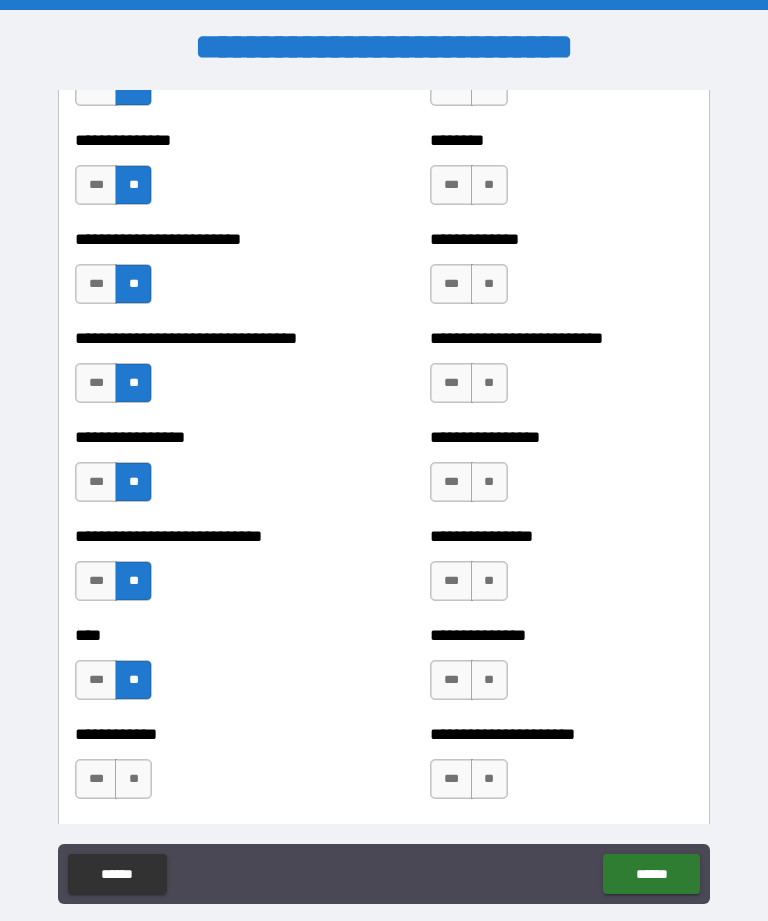 click on "**" at bounding box center (133, 779) 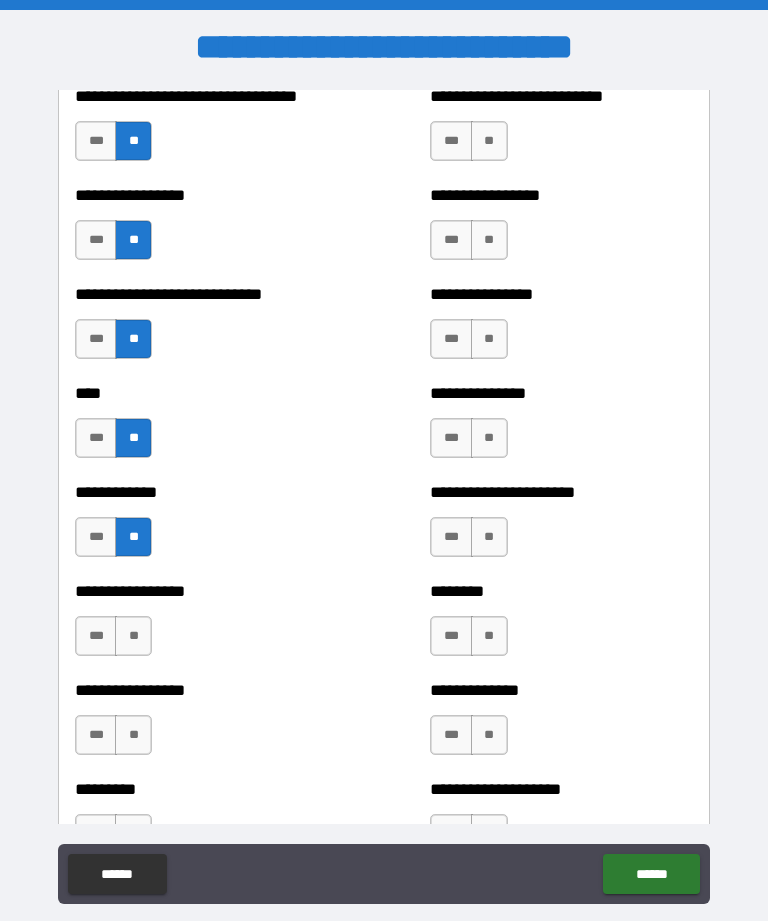 scroll, scrollTop: 2179, scrollLeft: 0, axis: vertical 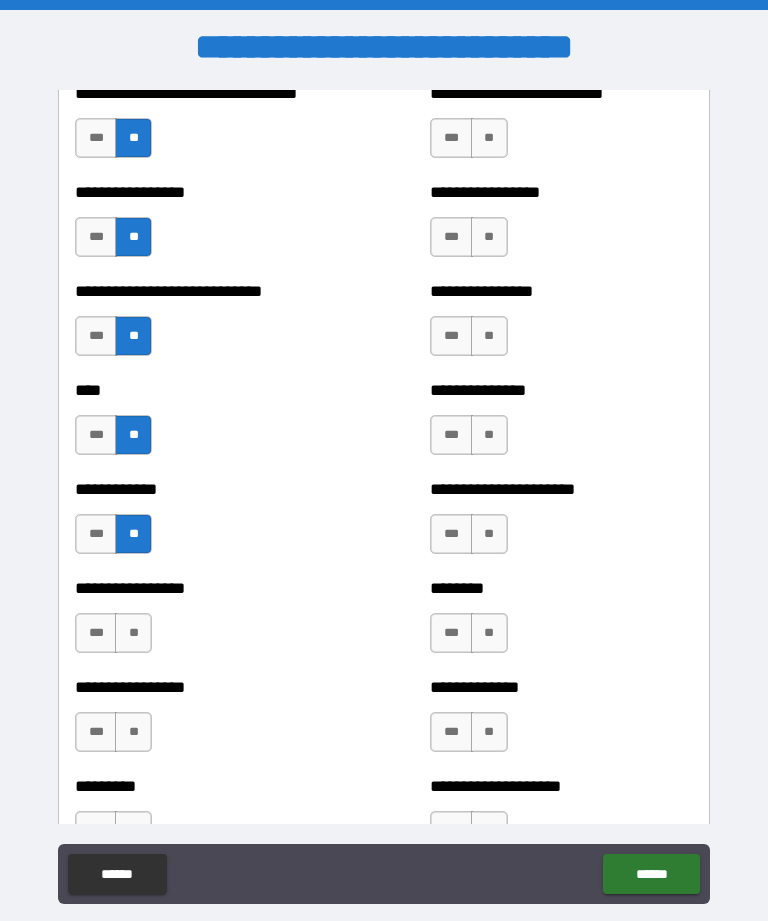 click on "**" at bounding box center (133, 633) 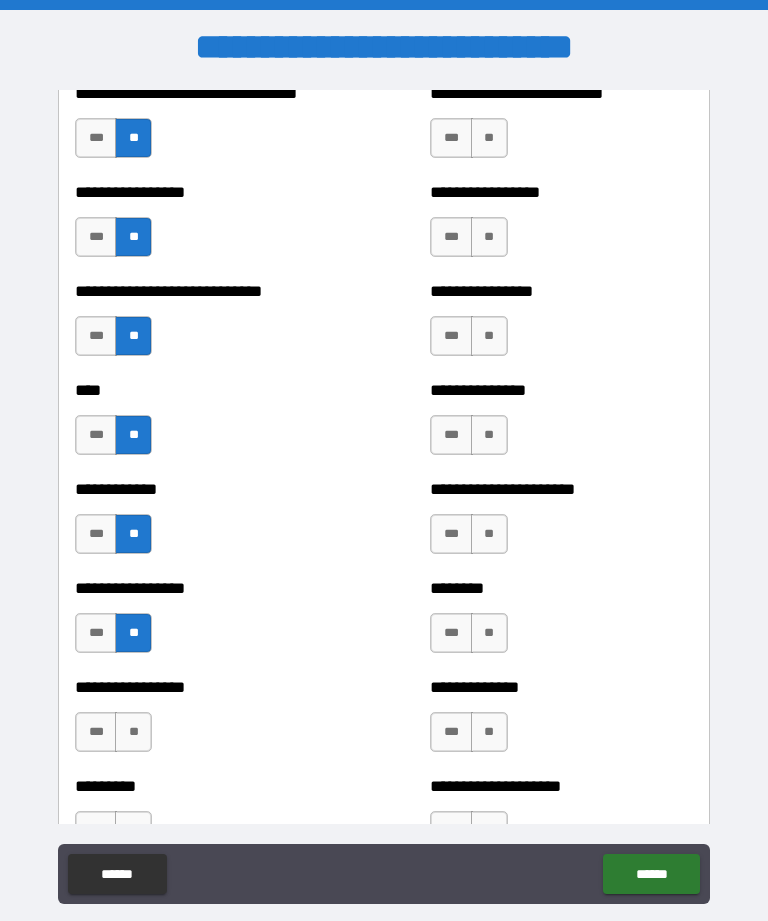 click on "**" at bounding box center (133, 732) 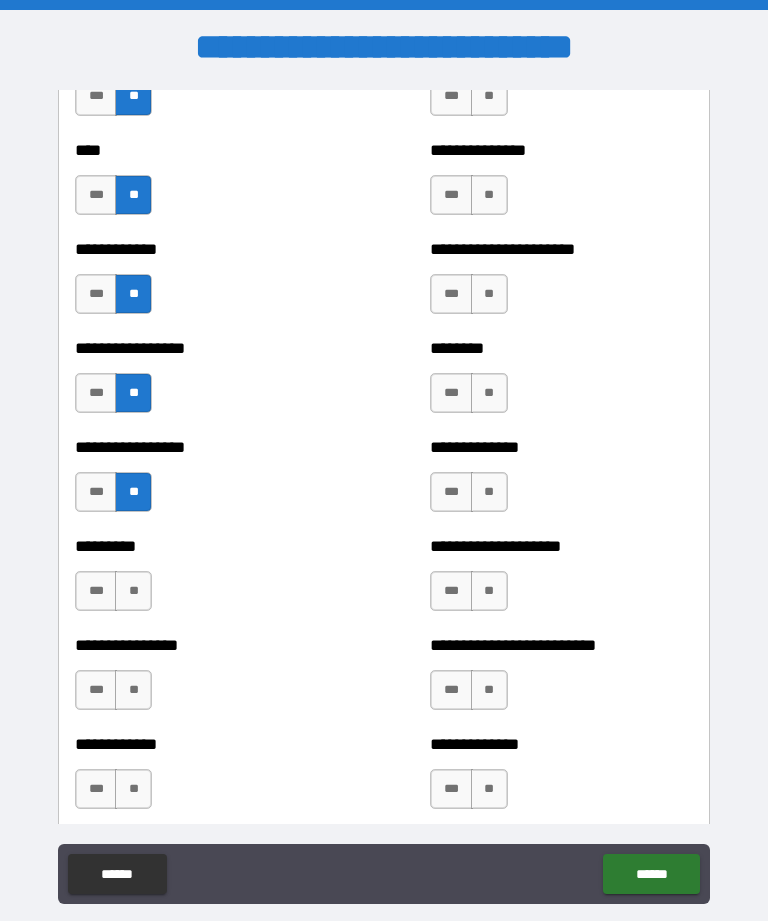 scroll, scrollTop: 2424, scrollLeft: 0, axis: vertical 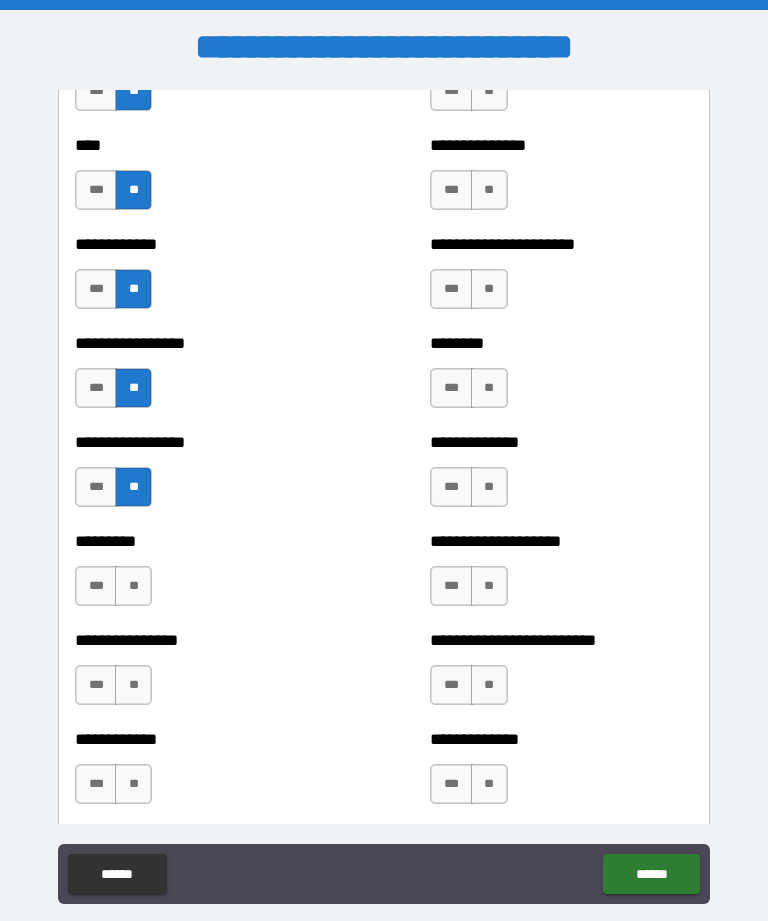 click on "**" at bounding box center [133, 586] 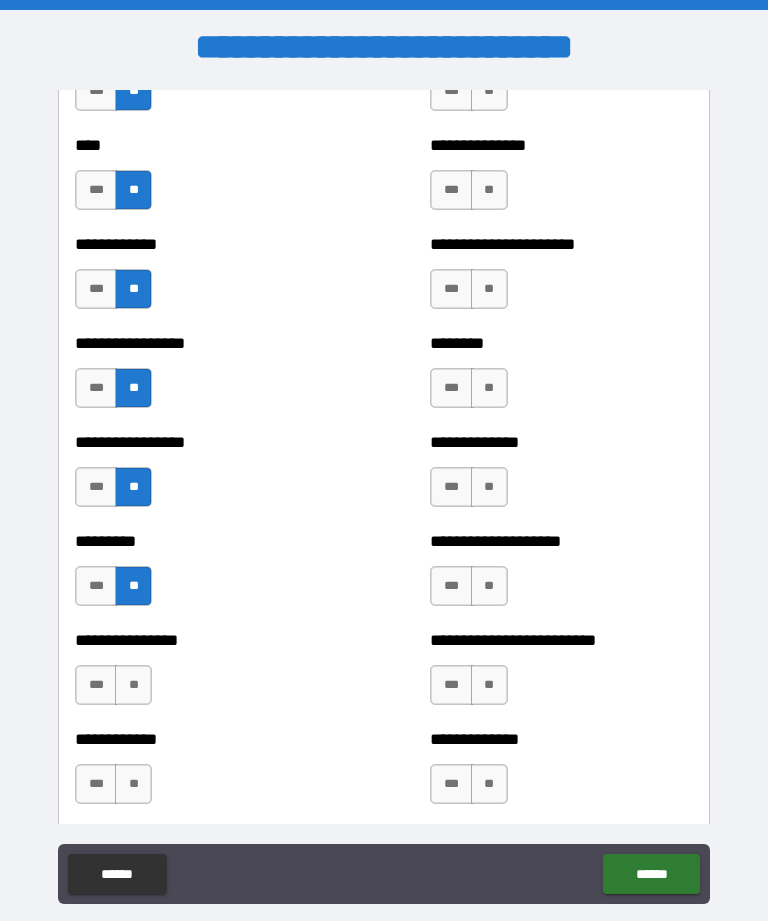 click on "**" at bounding box center [133, 685] 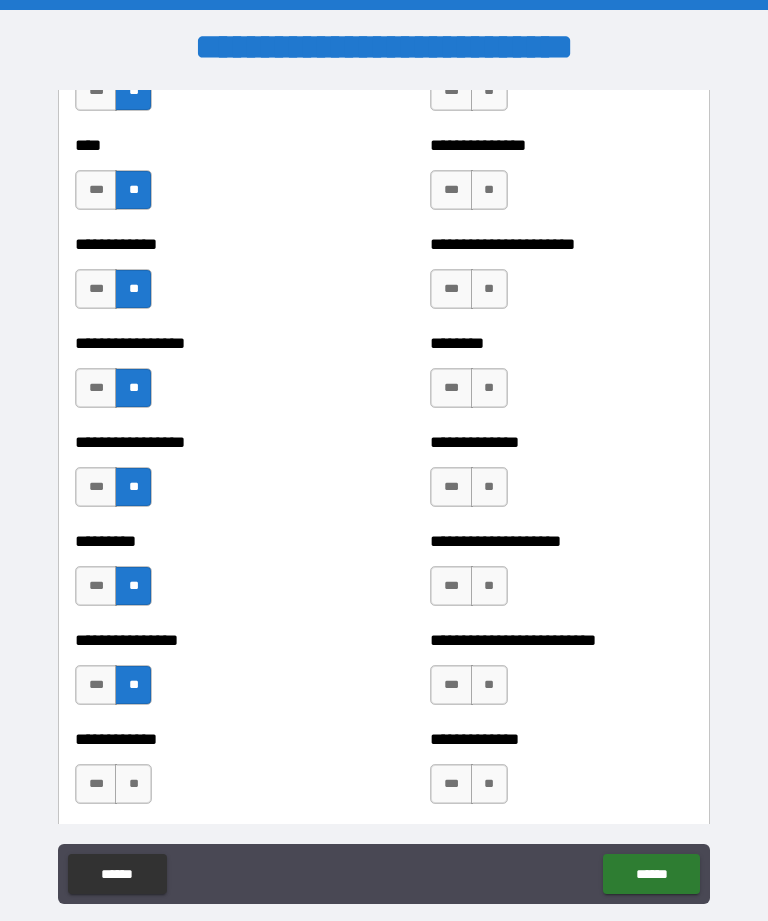click on "**" at bounding box center [133, 784] 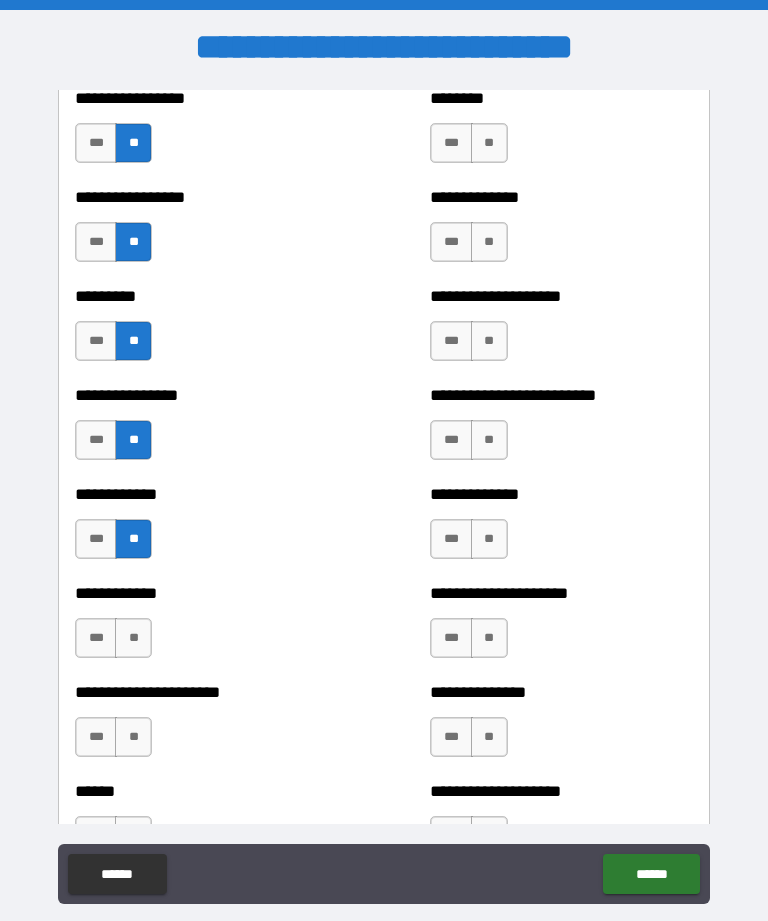 scroll, scrollTop: 2680, scrollLeft: 0, axis: vertical 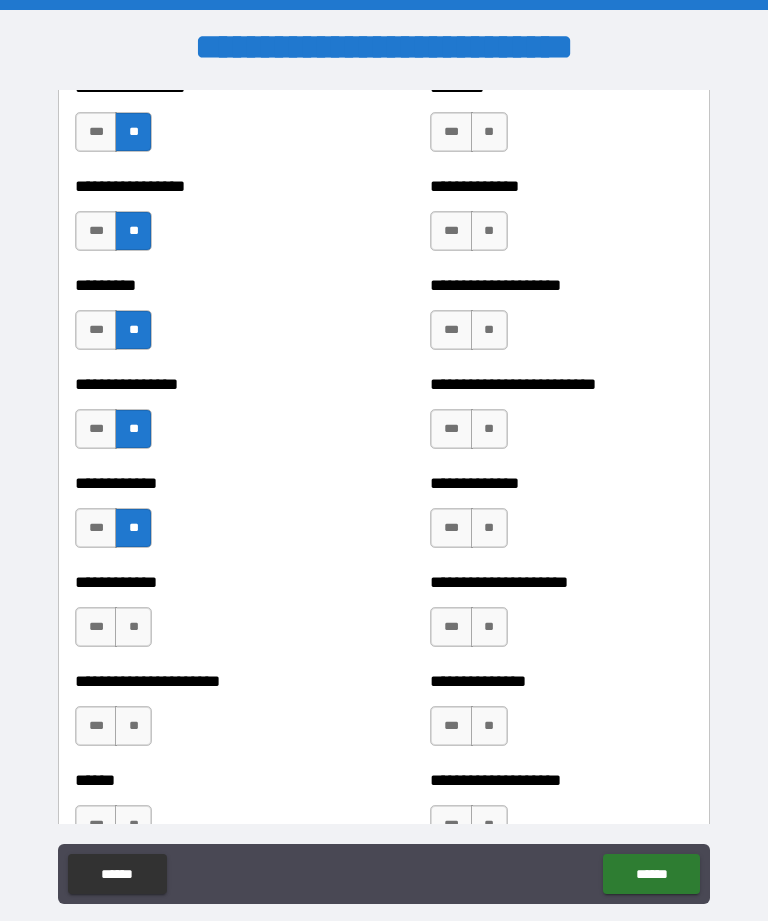 click on "**" at bounding box center (133, 627) 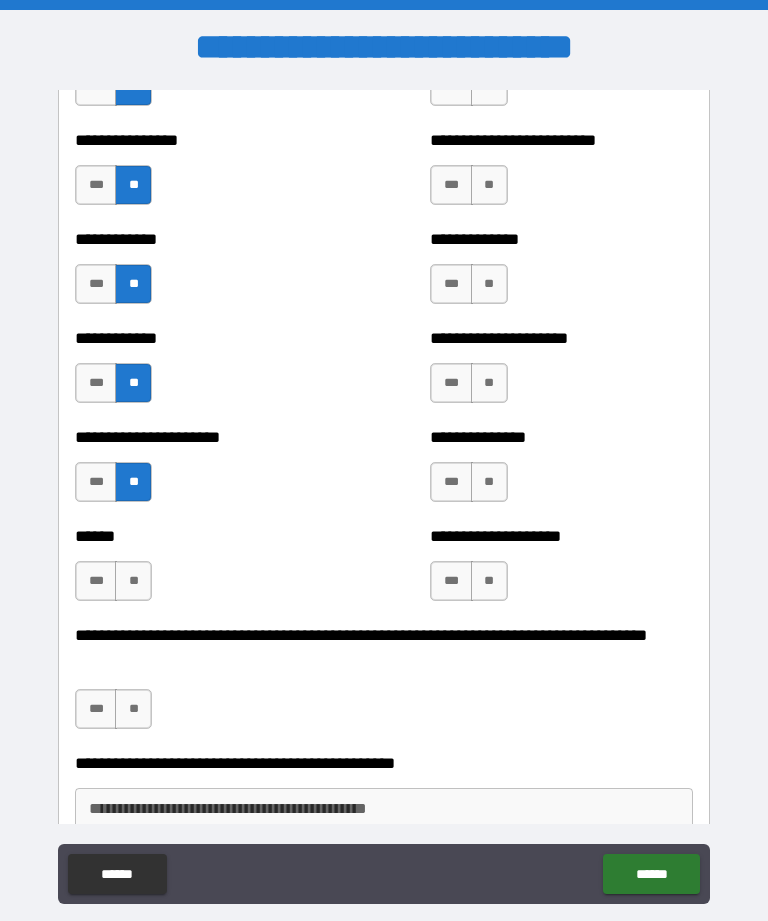 scroll, scrollTop: 2937, scrollLeft: 0, axis: vertical 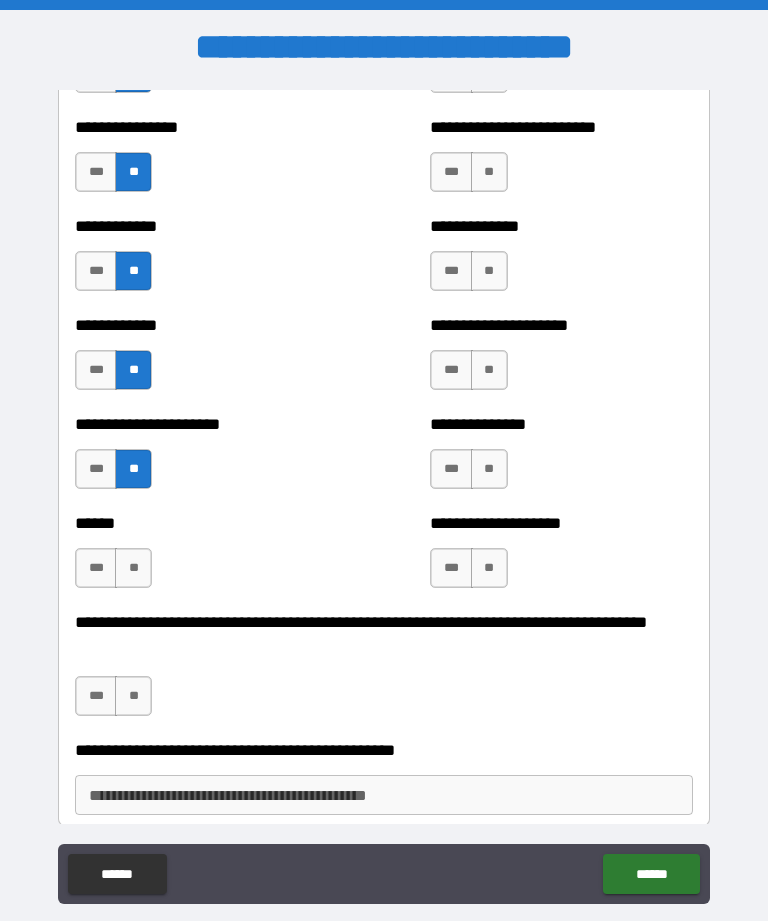 click on "**" at bounding box center [133, 568] 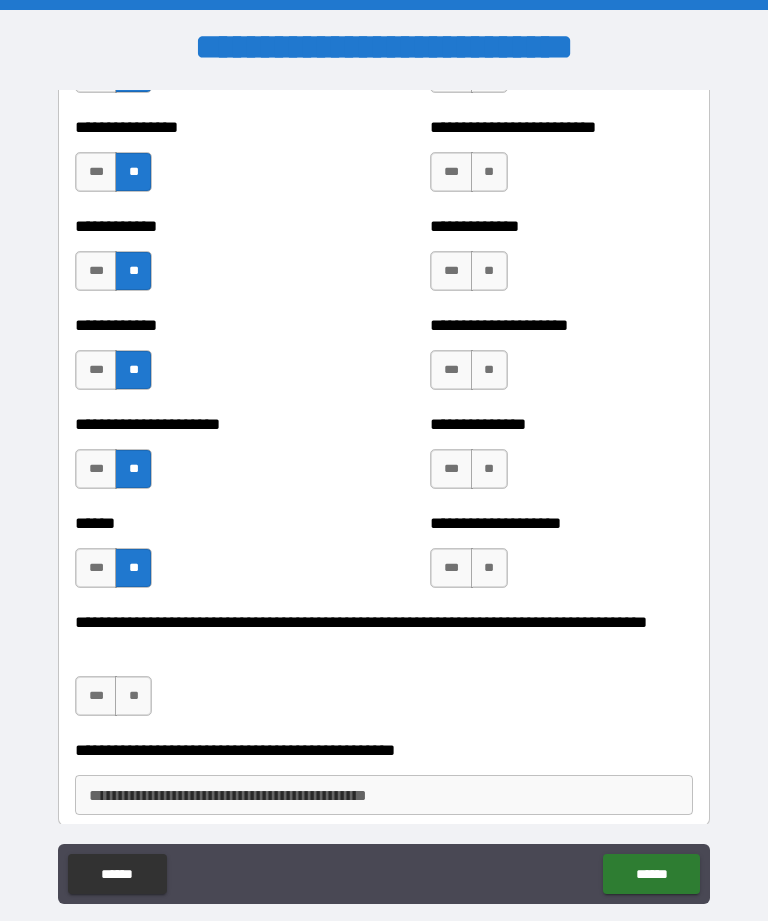 click on "**" at bounding box center [133, 696] 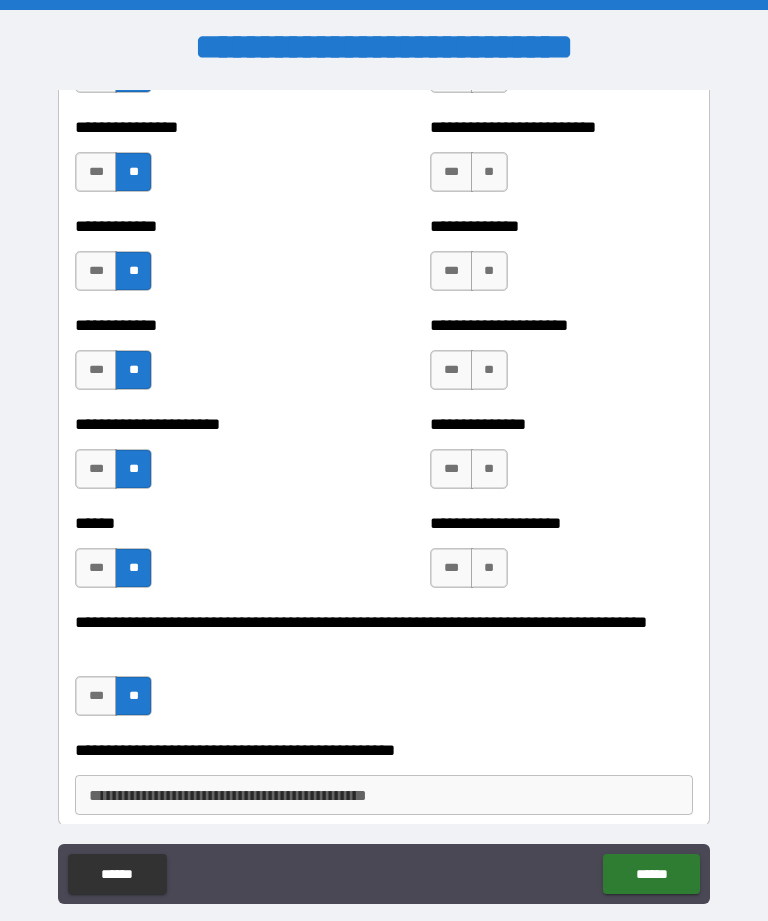 click on "**" at bounding box center (489, 568) 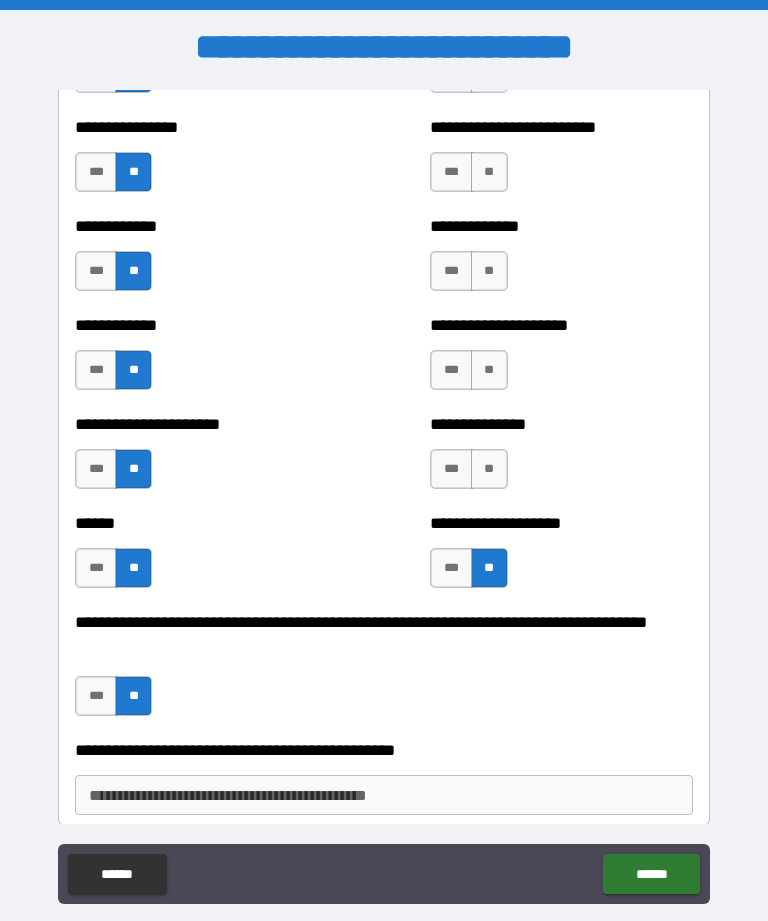 click on "**" at bounding box center (489, 469) 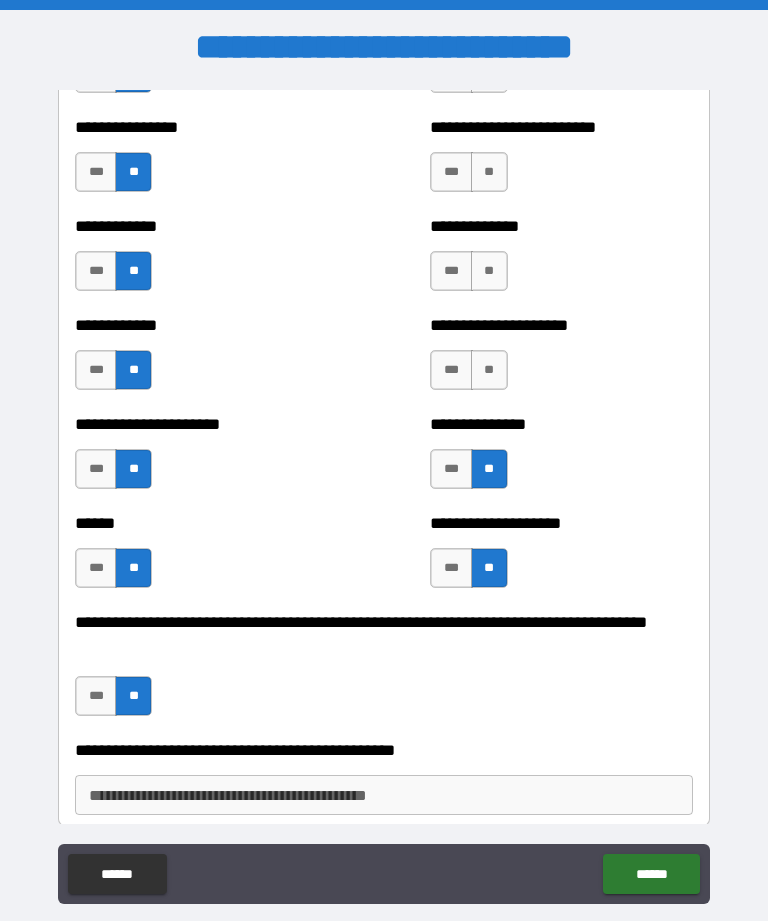 click on "**" at bounding box center (489, 370) 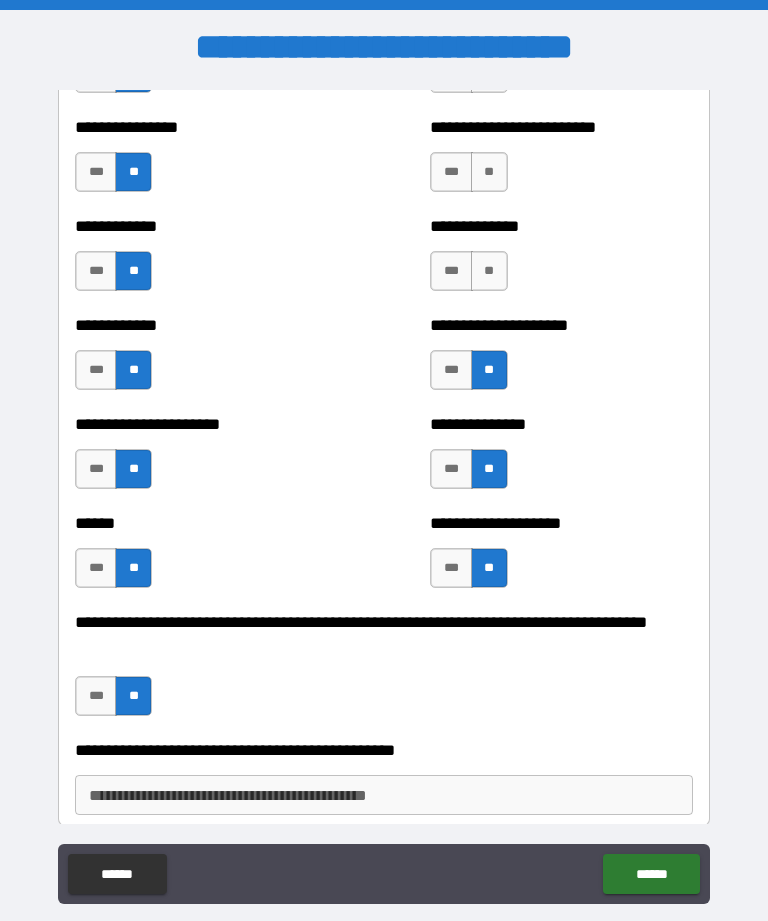 click on "**" at bounding box center (489, 271) 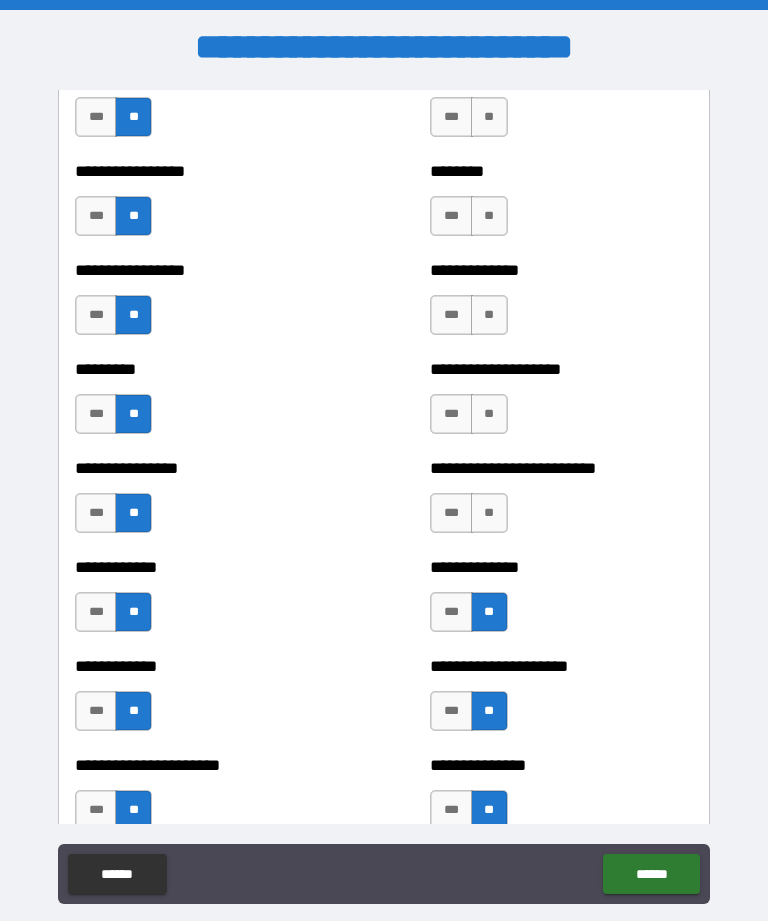 scroll, scrollTop: 2596, scrollLeft: 0, axis: vertical 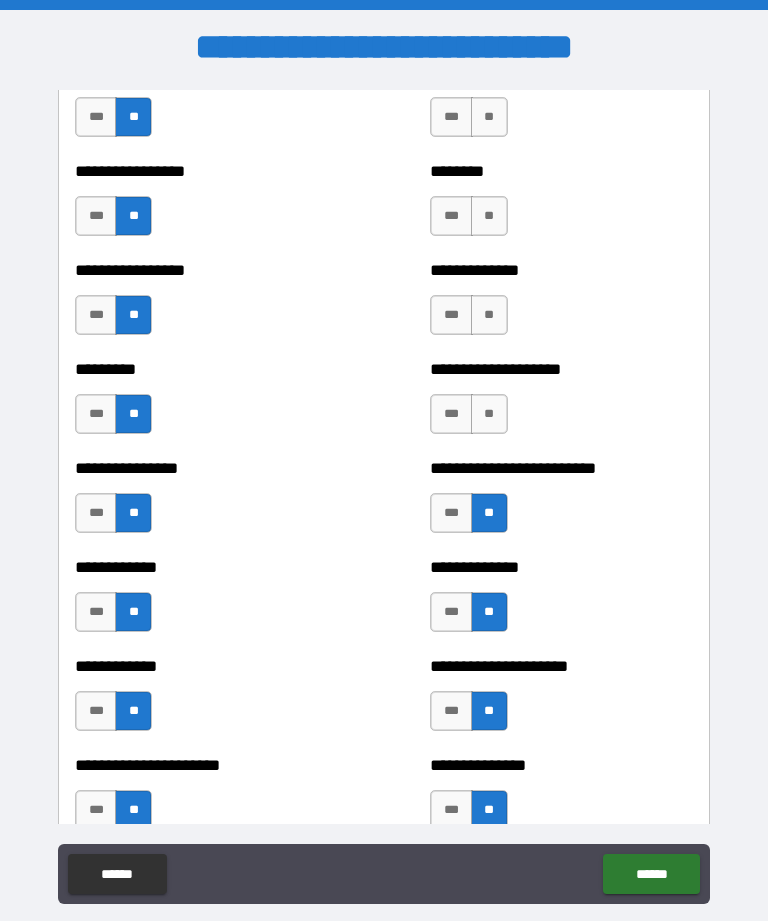 click on "**" at bounding box center (489, 414) 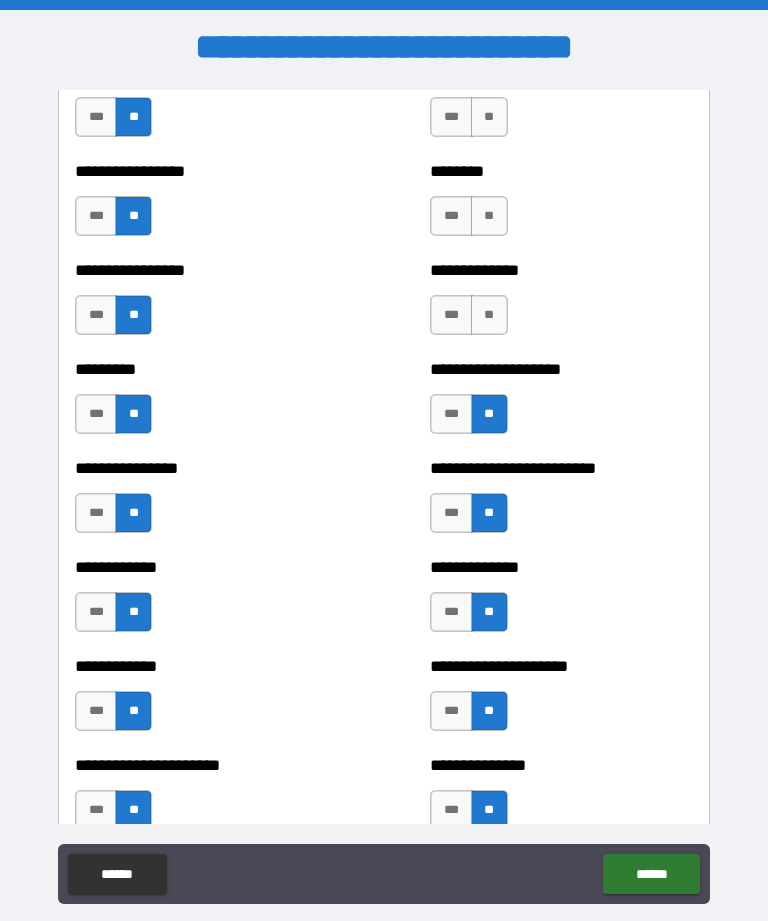 click on "**" at bounding box center [489, 315] 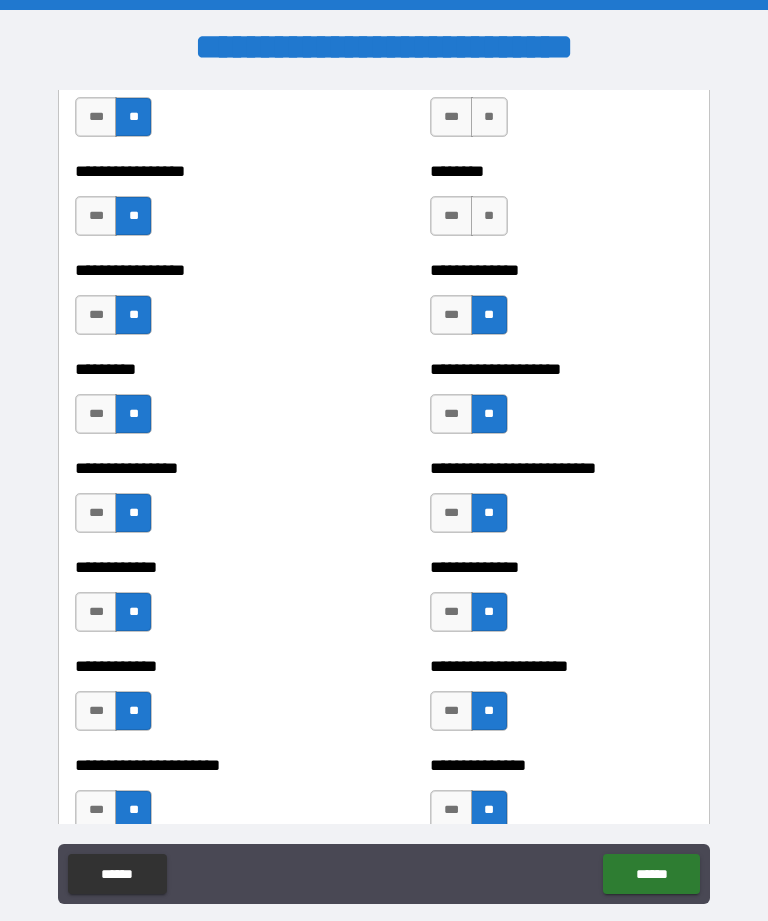 click on "**" at bounding box center [489, 216] 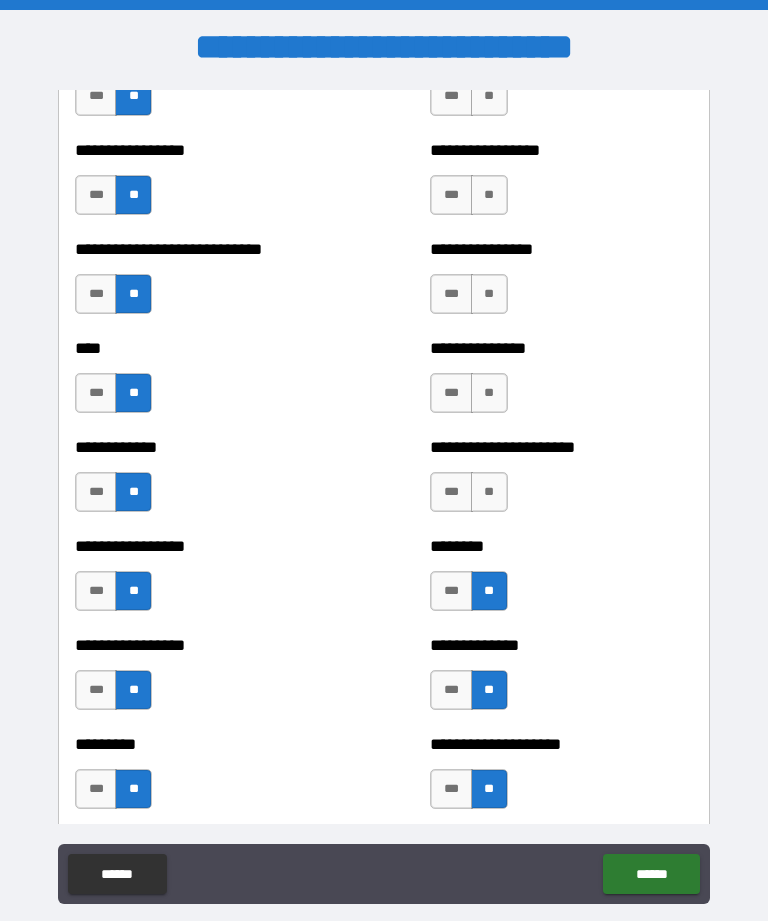 scroll, scrollTop: 2221, scrollLeft: 0, axis: vertical 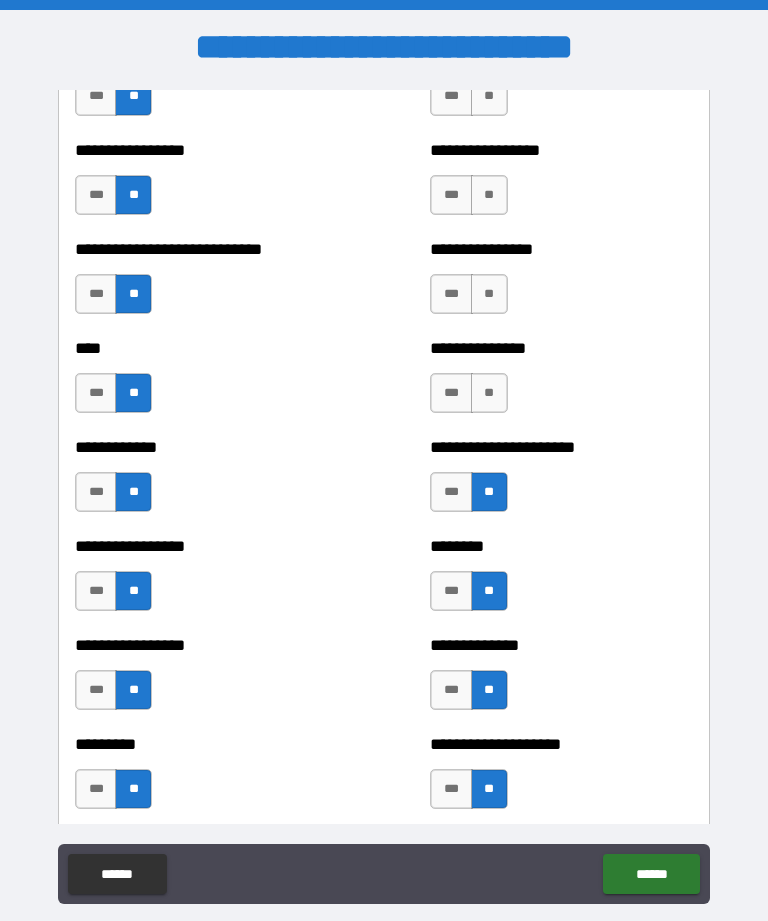 click on "**" at bounding box center (489, 393) 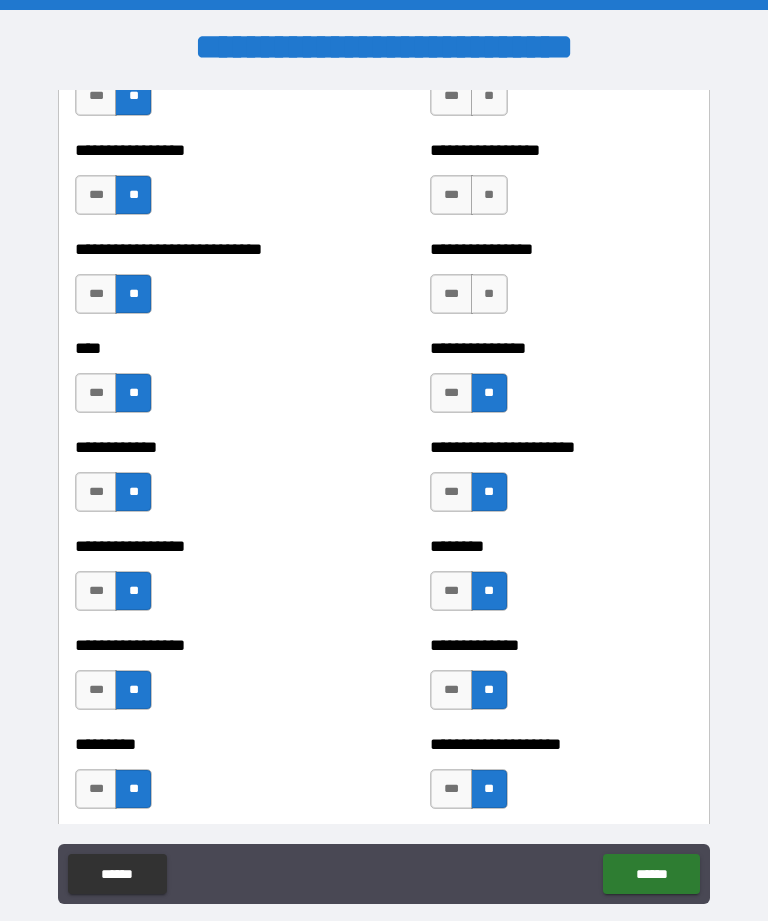 click on "**" at bounding box center (489, 294) 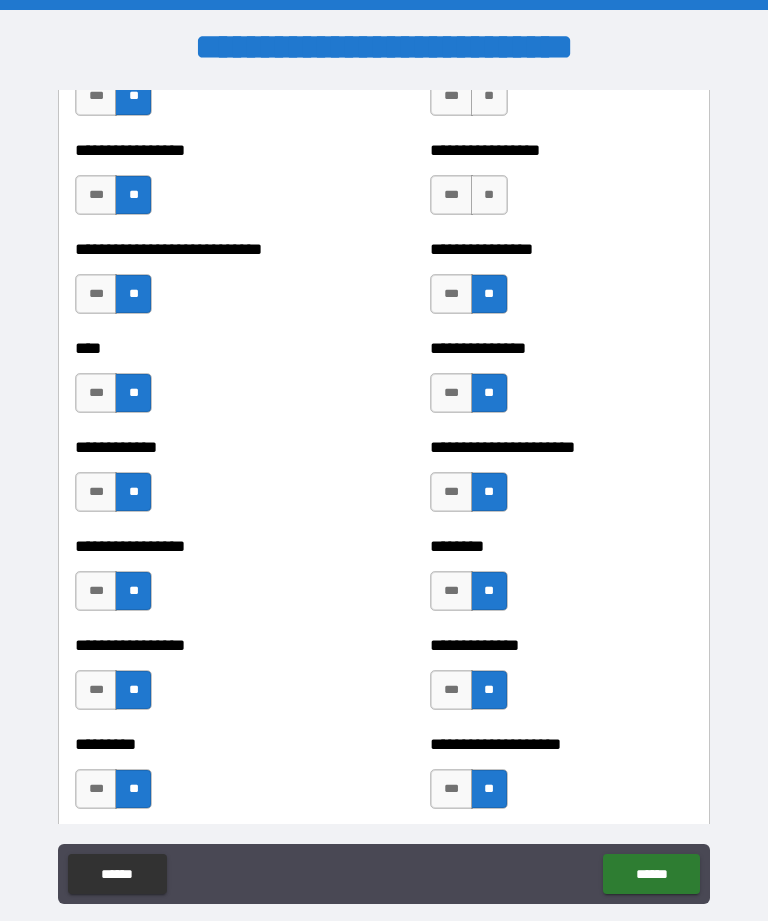 click on "**" at bounding box center [489, 195] 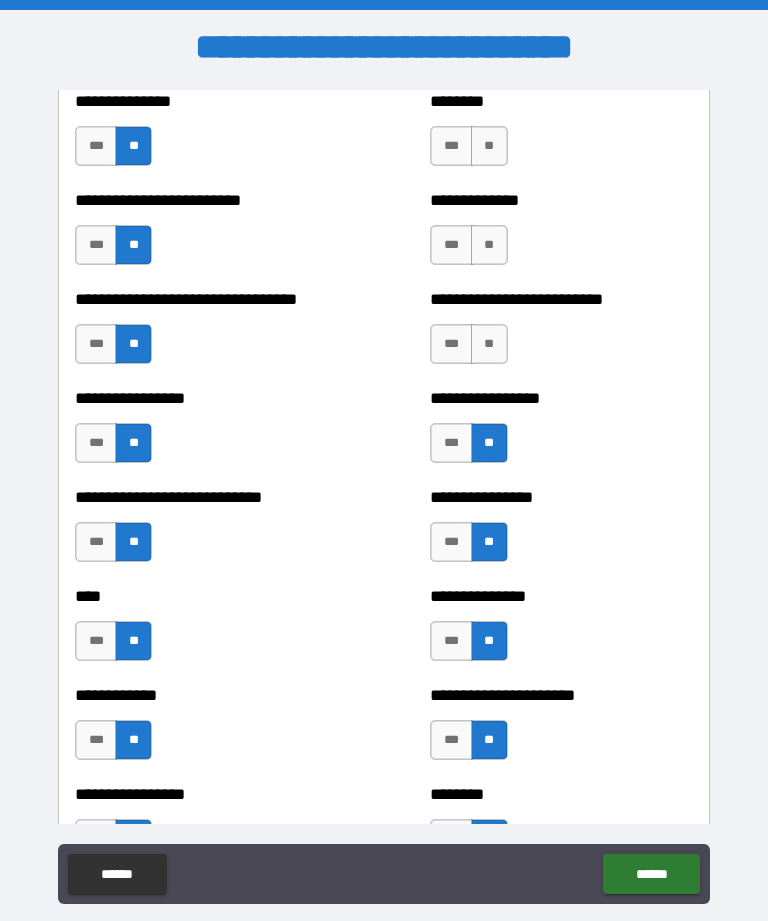 scroll, scrollTop: 1971, scrollLeft: 0, axis: vertical 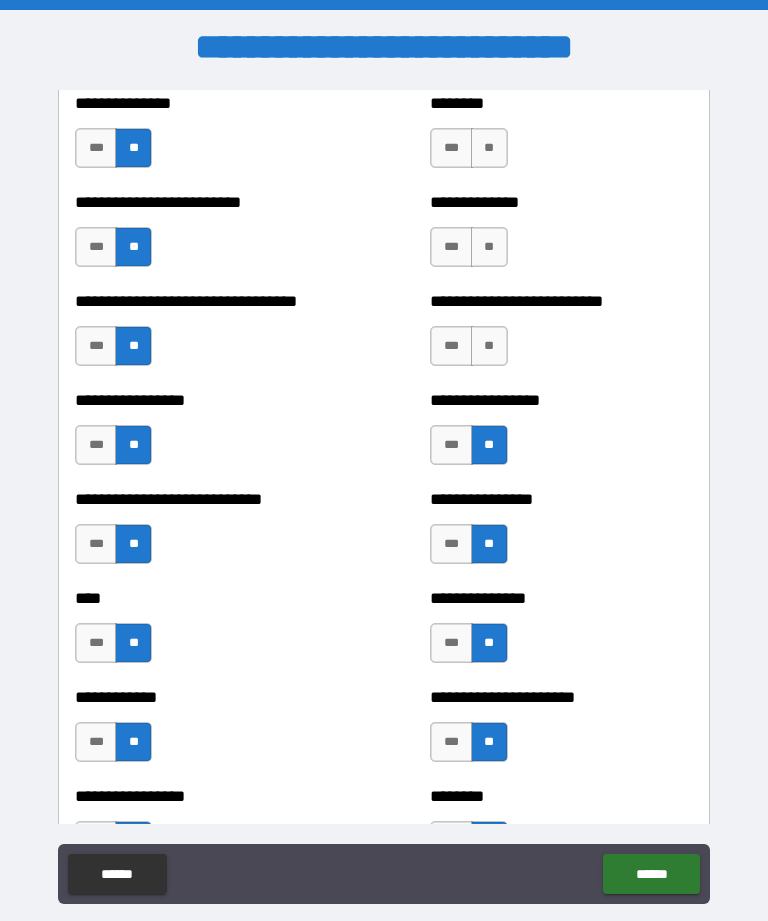 click on "**" at bounding box center [489, 346] 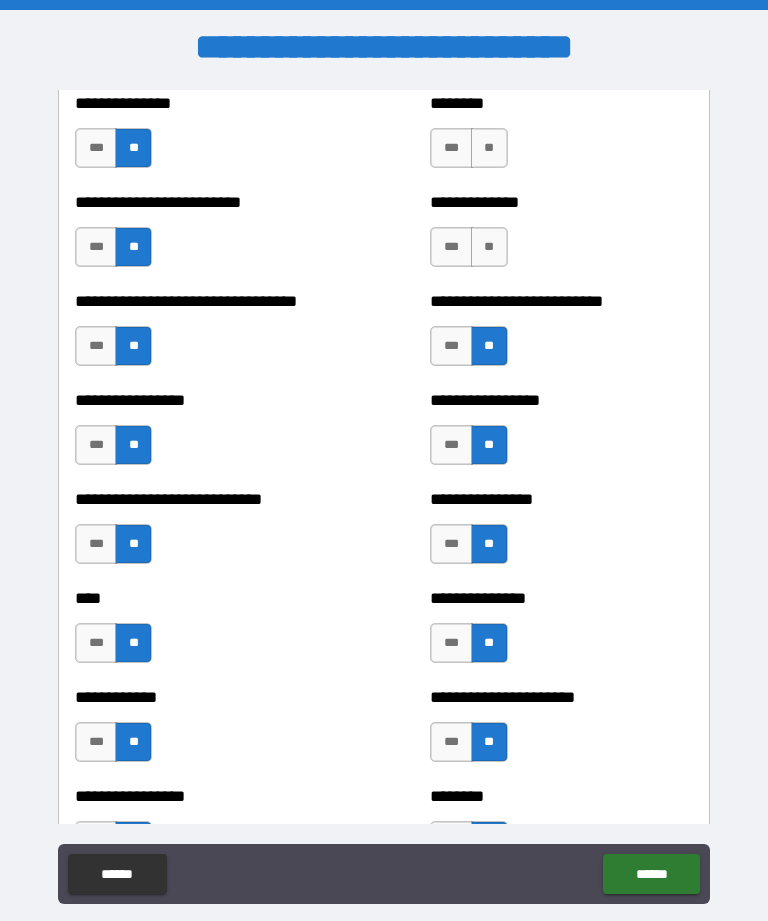 click on "**" at bounding box center (489, 247) 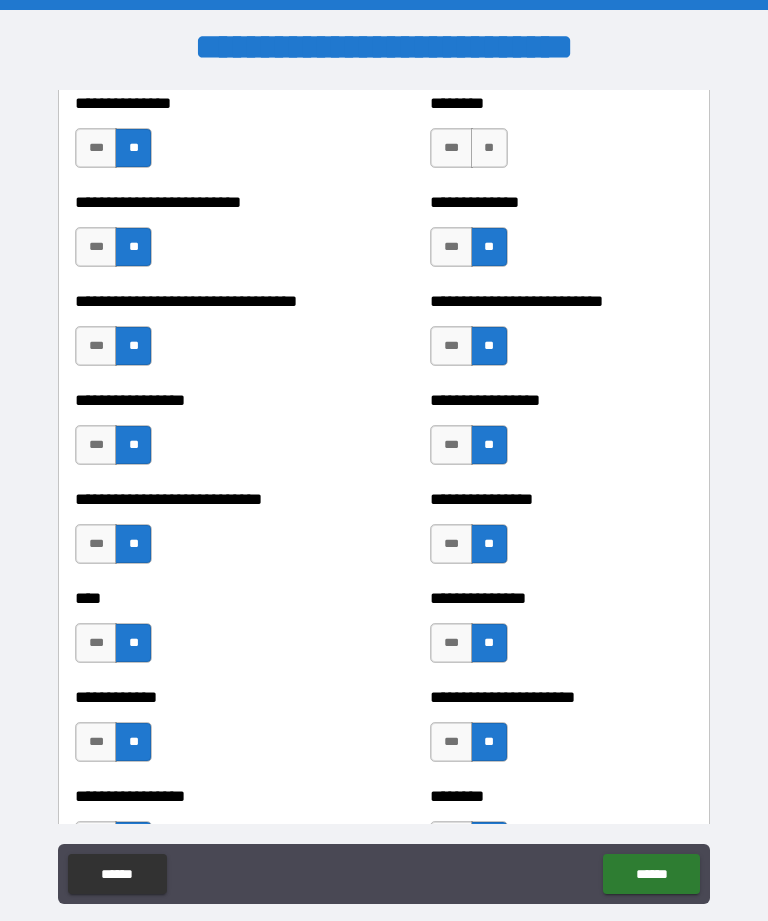 click on "**" at bounding box center (489, 148) 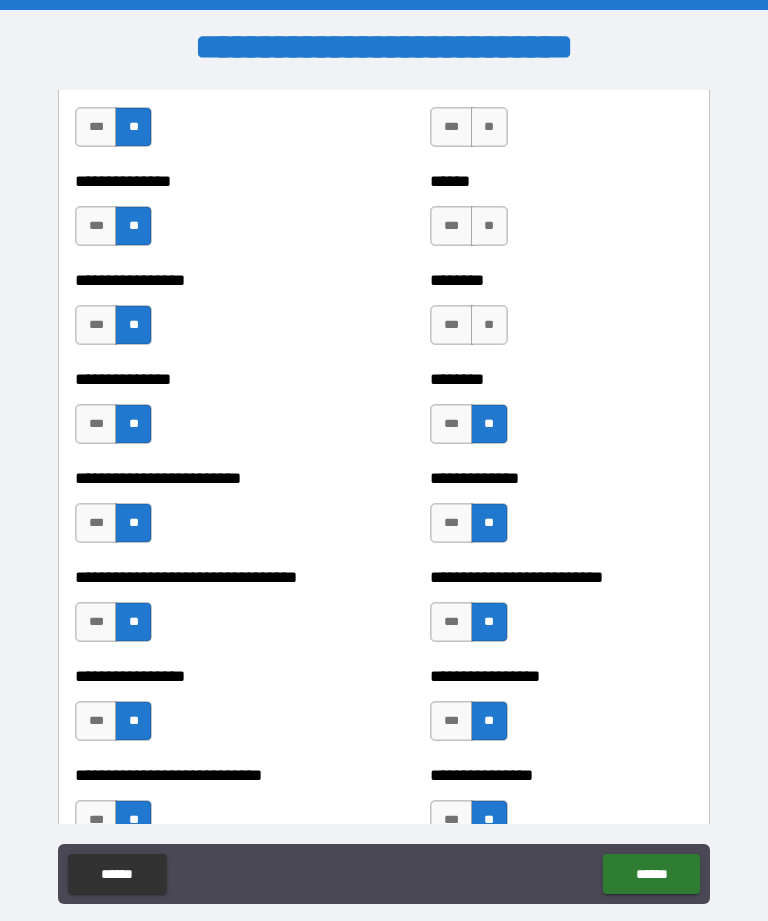 scroll, scrollTop: 1696, scrollLeft: 0, axis: vertical 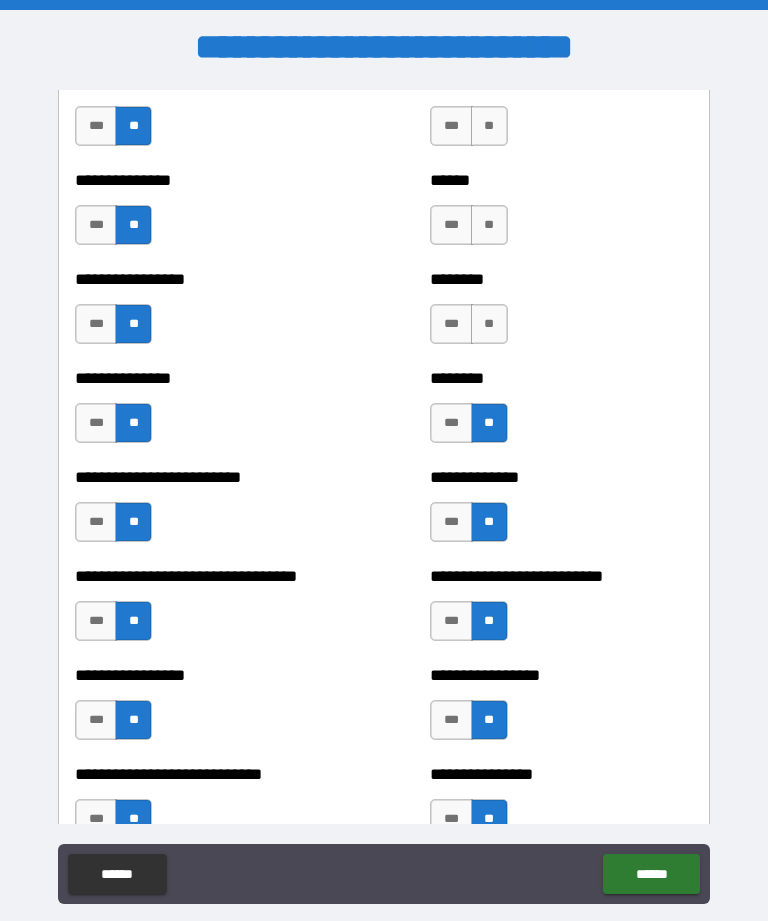 click on "**" at bounding box center [489, 324] 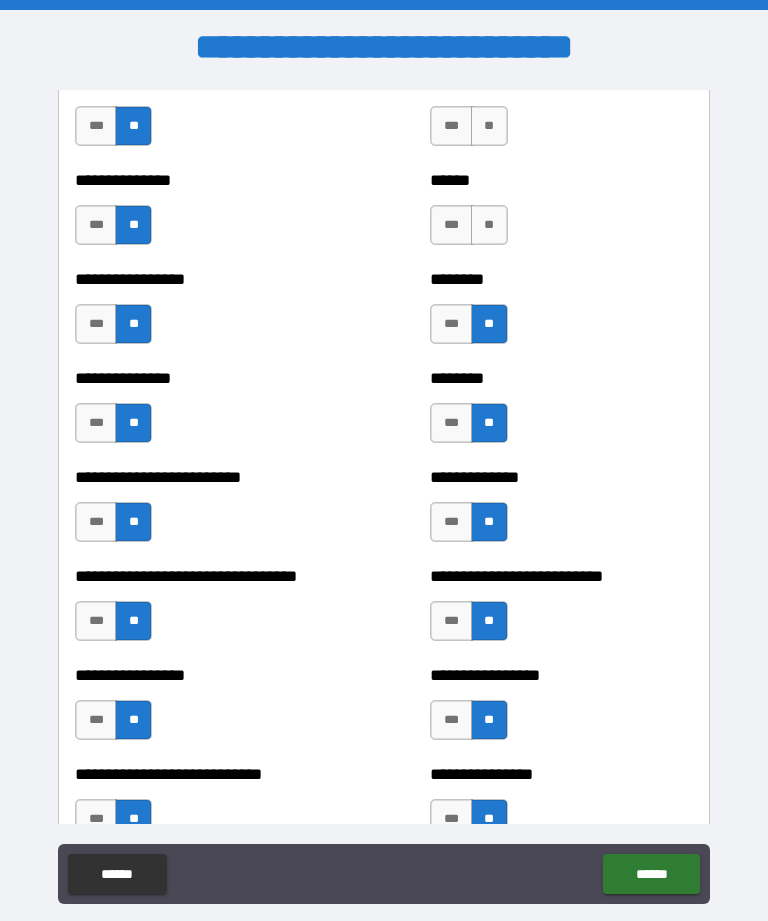 click on "**" at bounding box center (489, 225) 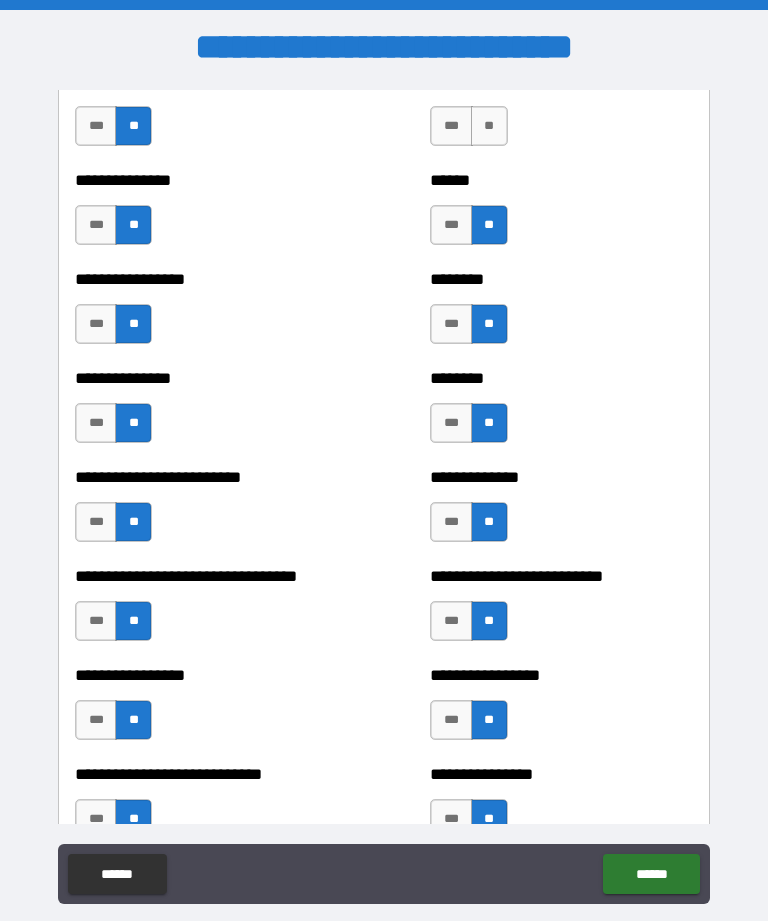 click on "**" at bounding box center [489, 126] 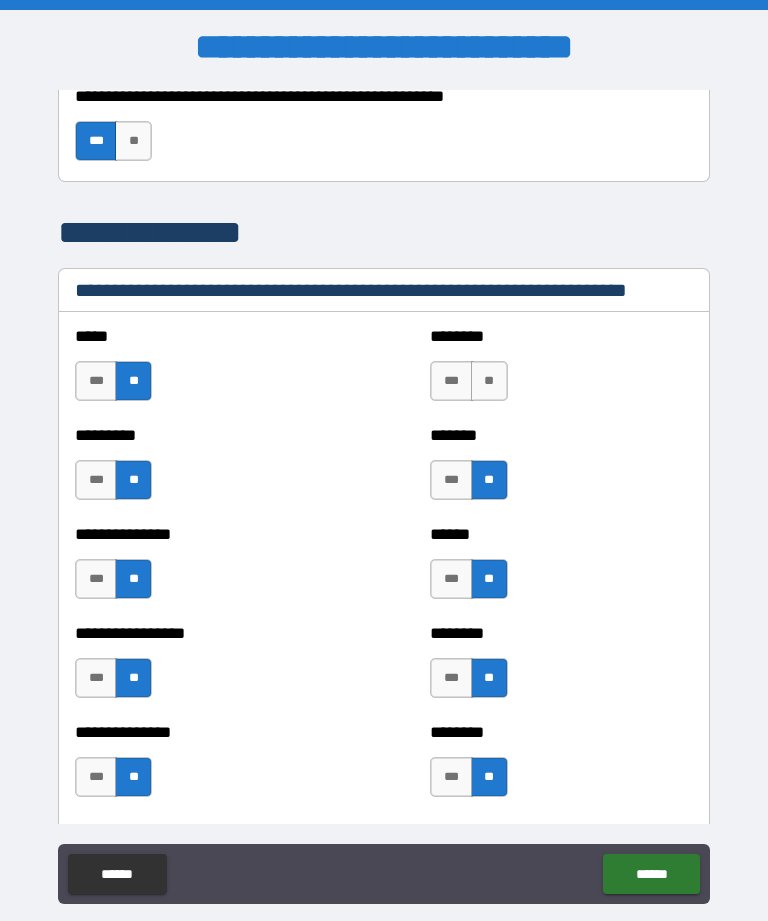 scroll, scrollTop: 1331, scrollLeft: 0, axis: vertical 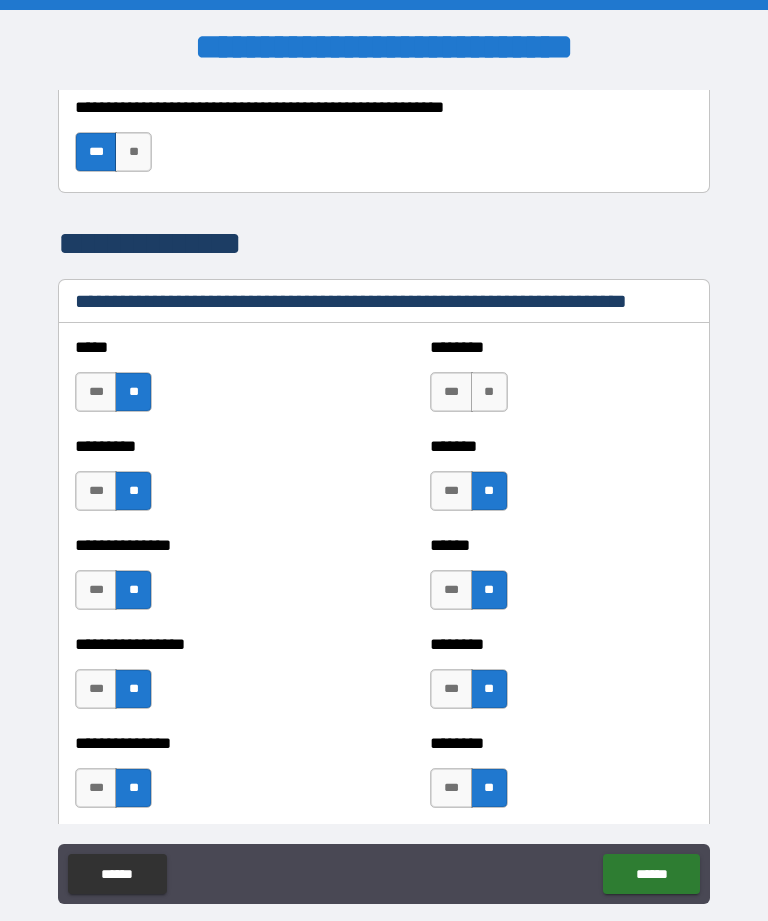 click on "**" at bounding box center (489, 392) 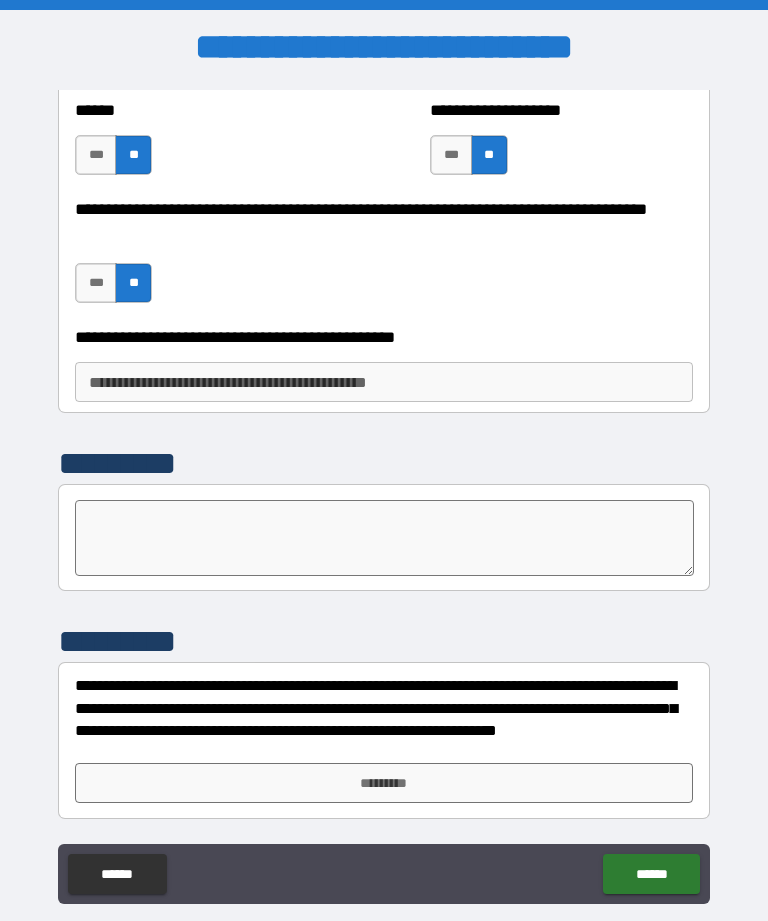 click on "*********" at bounding box center [384, 783] 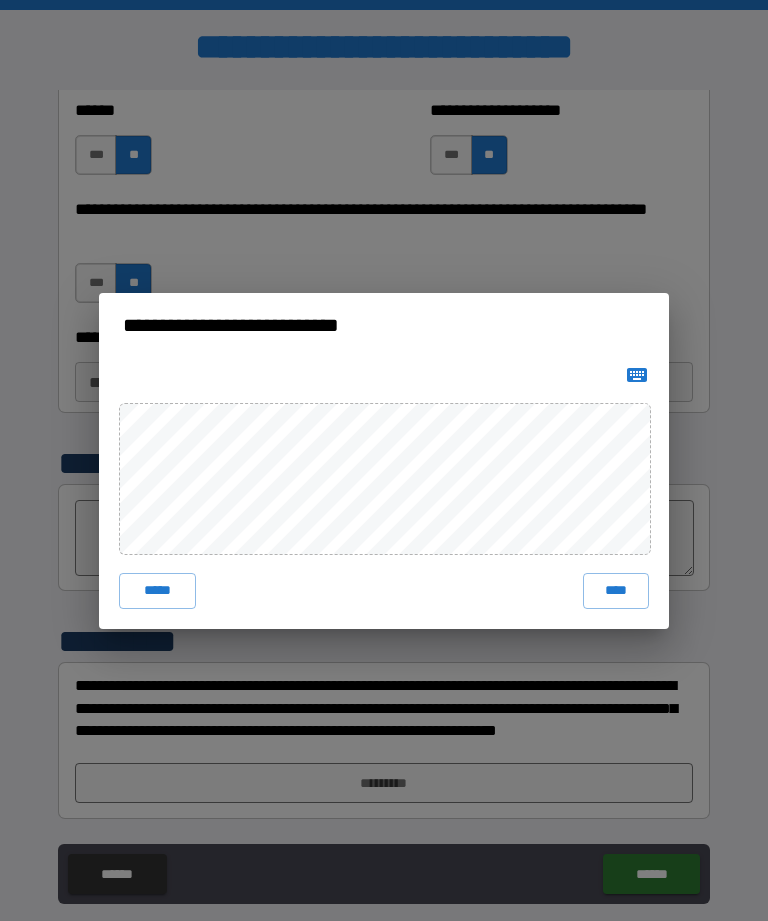 click on "****" at bounding box center [616, 591] 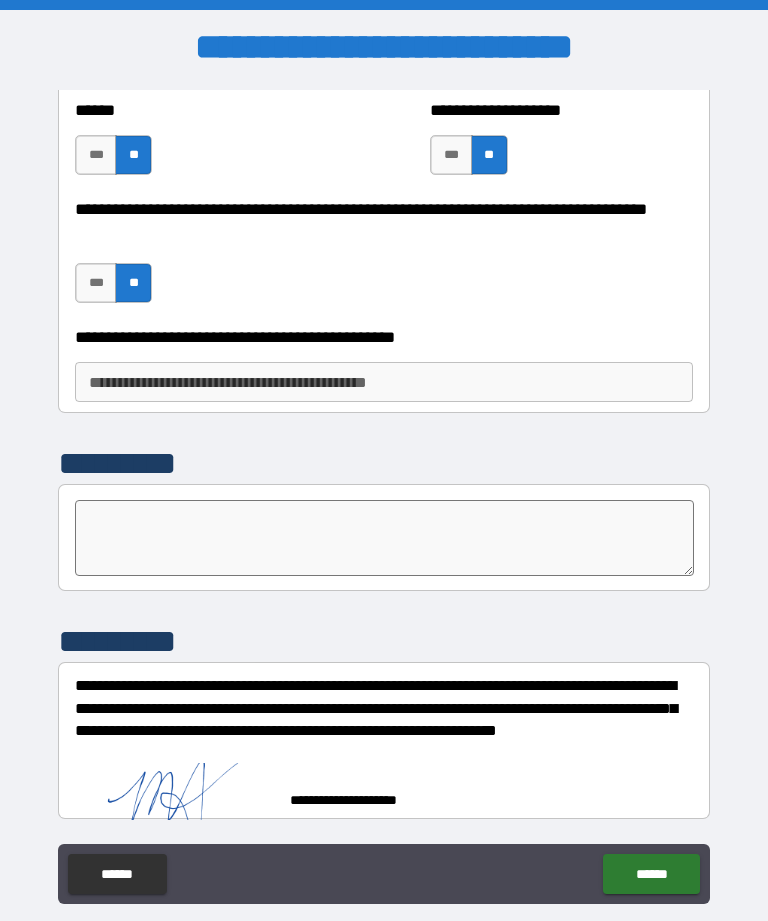 scroll, scrollTop: 3340, scrollLeft: 0, axis: vertical 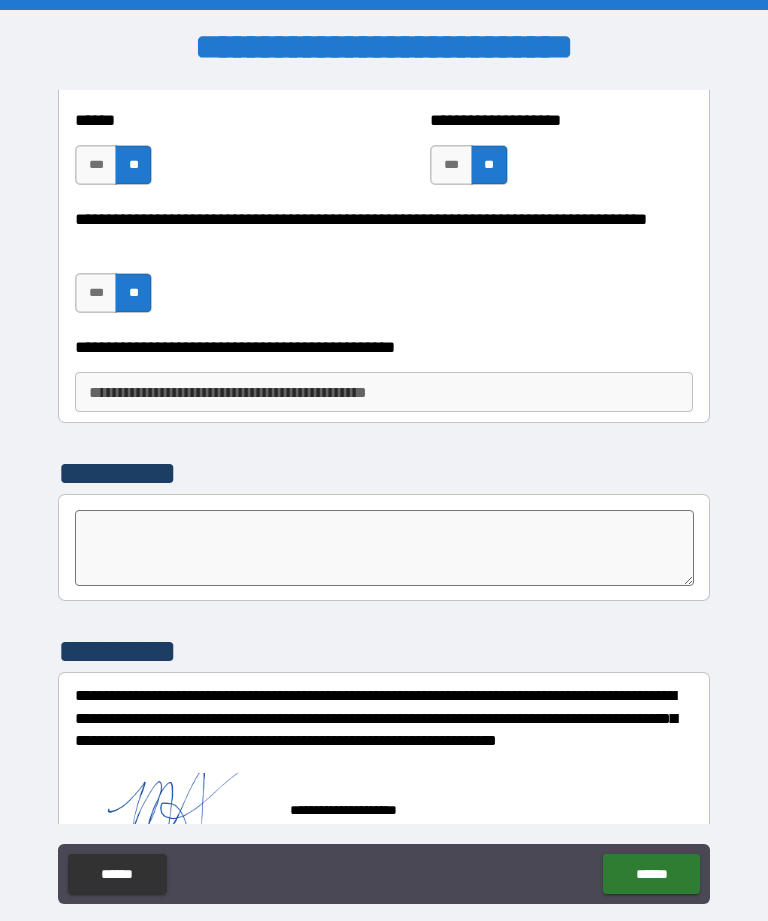 click on "******" at bounding box center (651, 874) 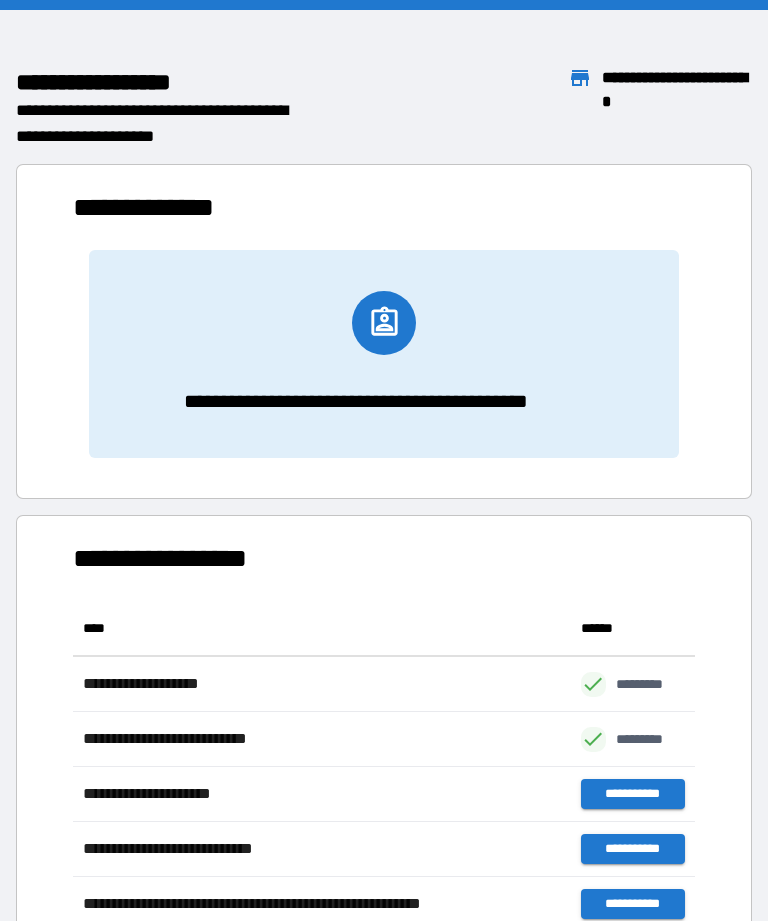 scroll, scrollTop: 1, scrollLeft: 1, axis: both 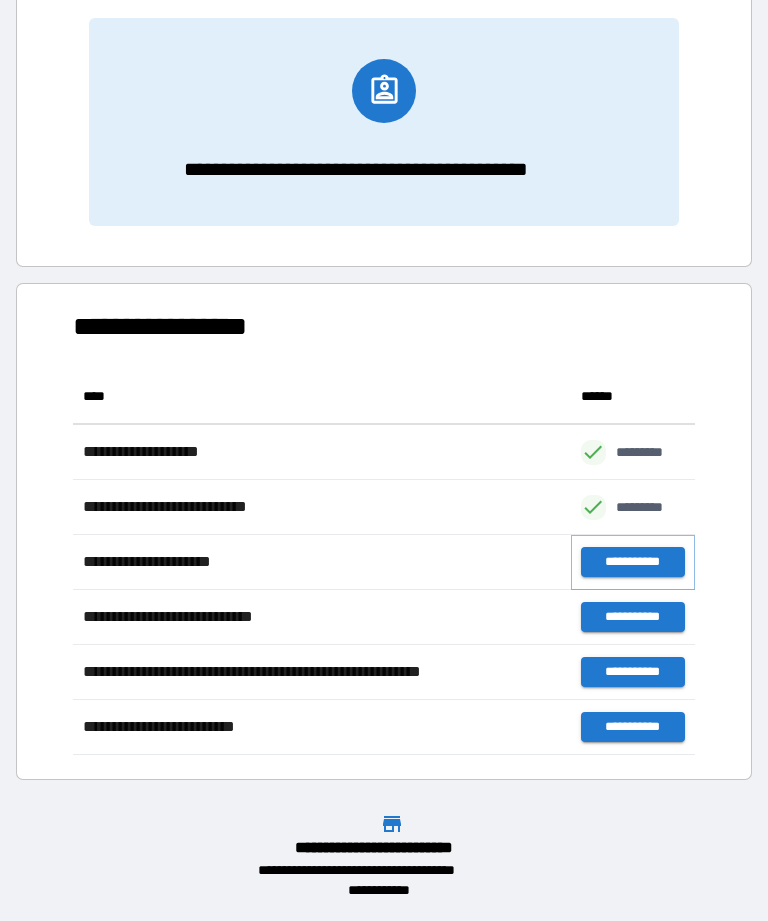 click on "**********" at bounding box center [633, 562] 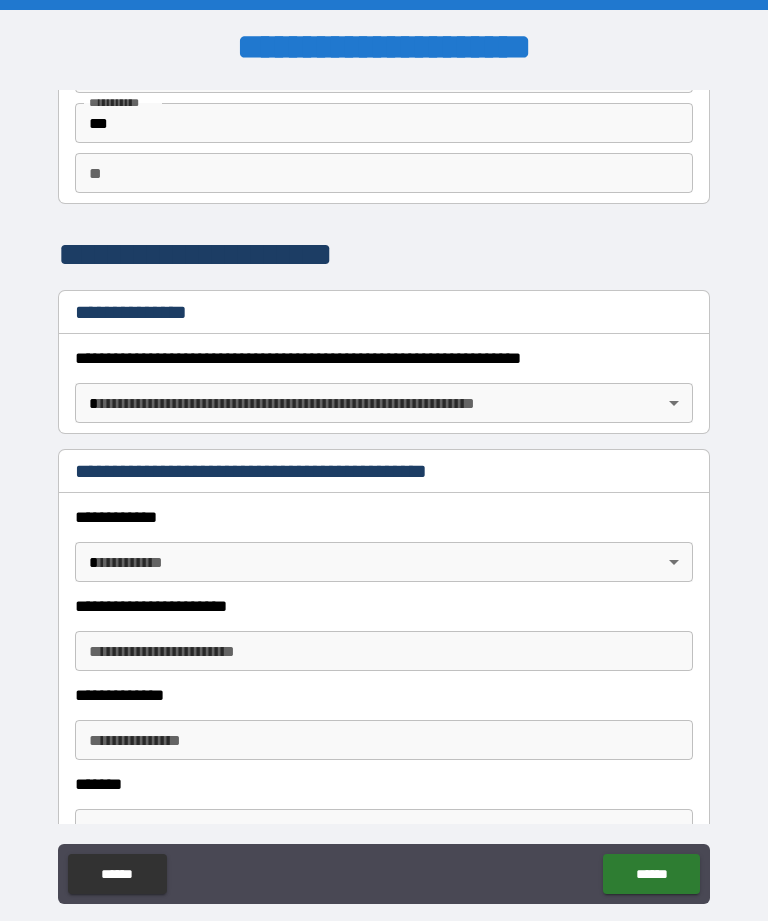 scroll, scrollTop: 129, scrollLeft: 0, axis: vertical 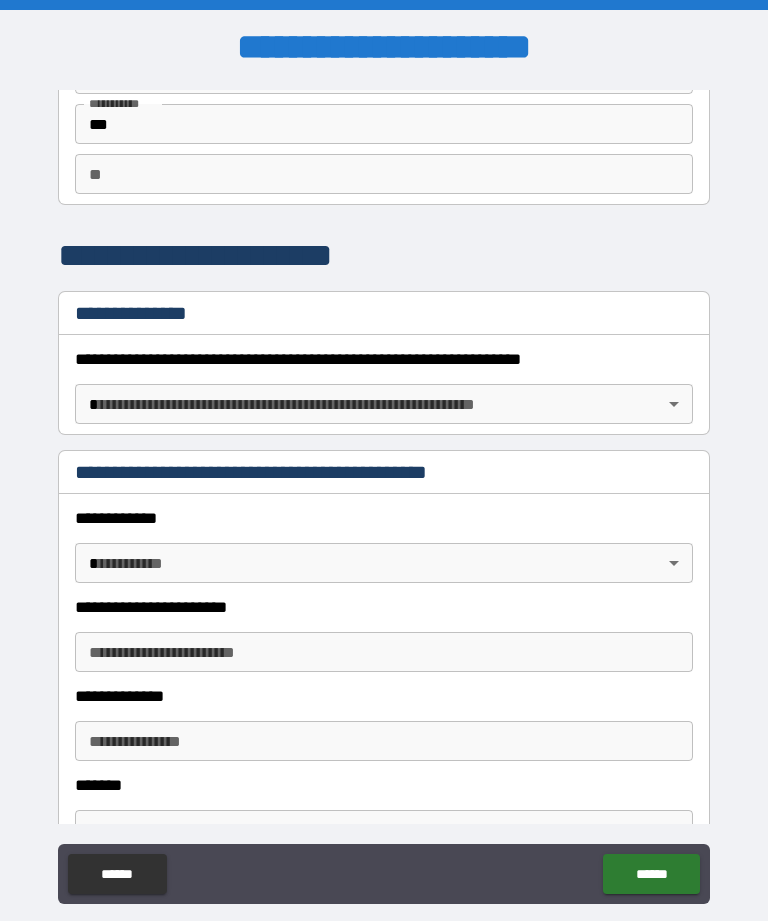 click on "**********" at bounding box center [384, 492] 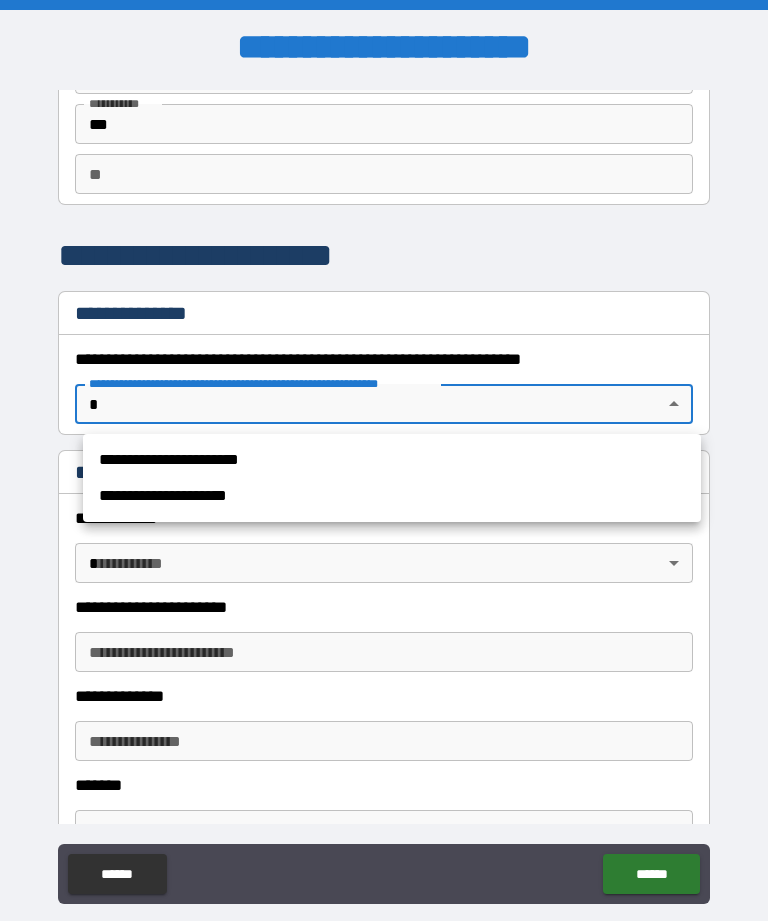 click on "**********" at bounding box center [392, 460] 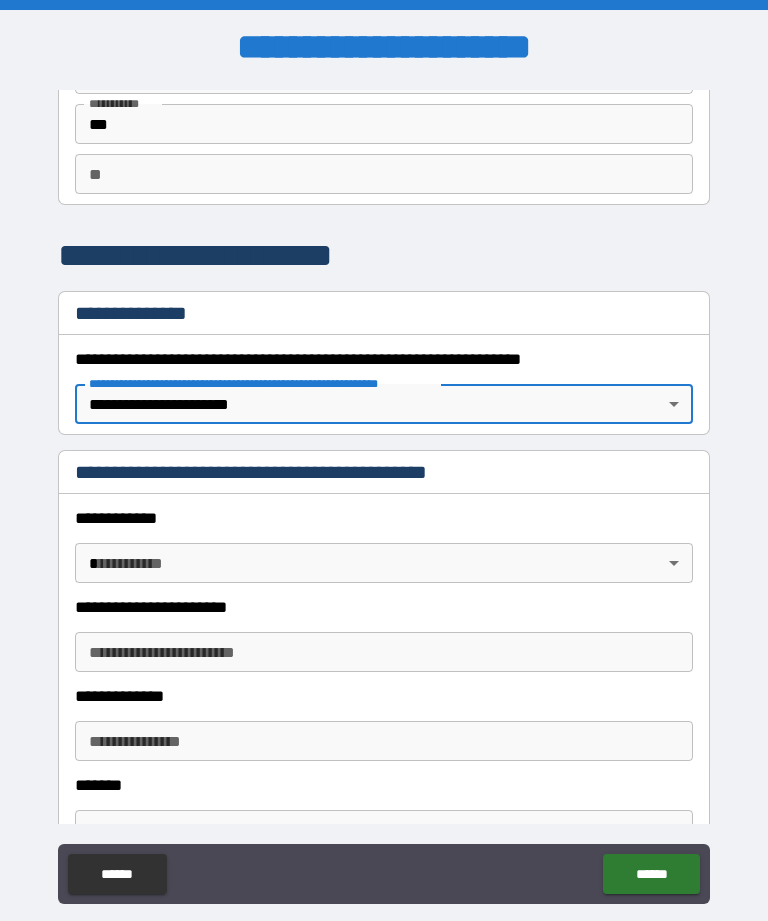type on "*" 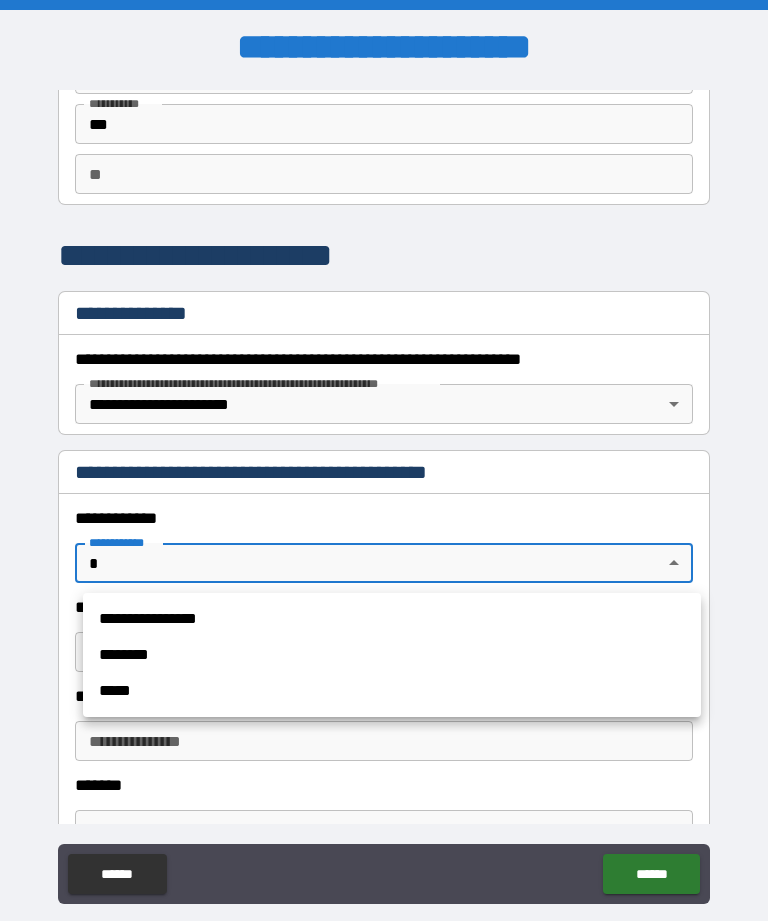 click on "**********" at bounding box center [392, 619] 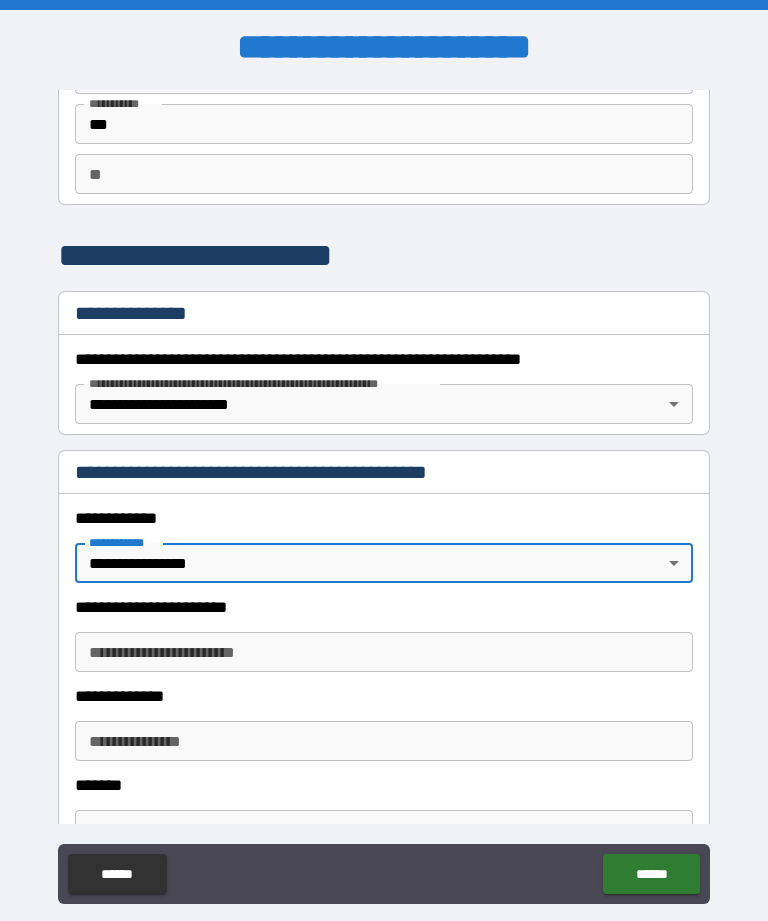 type on "*" 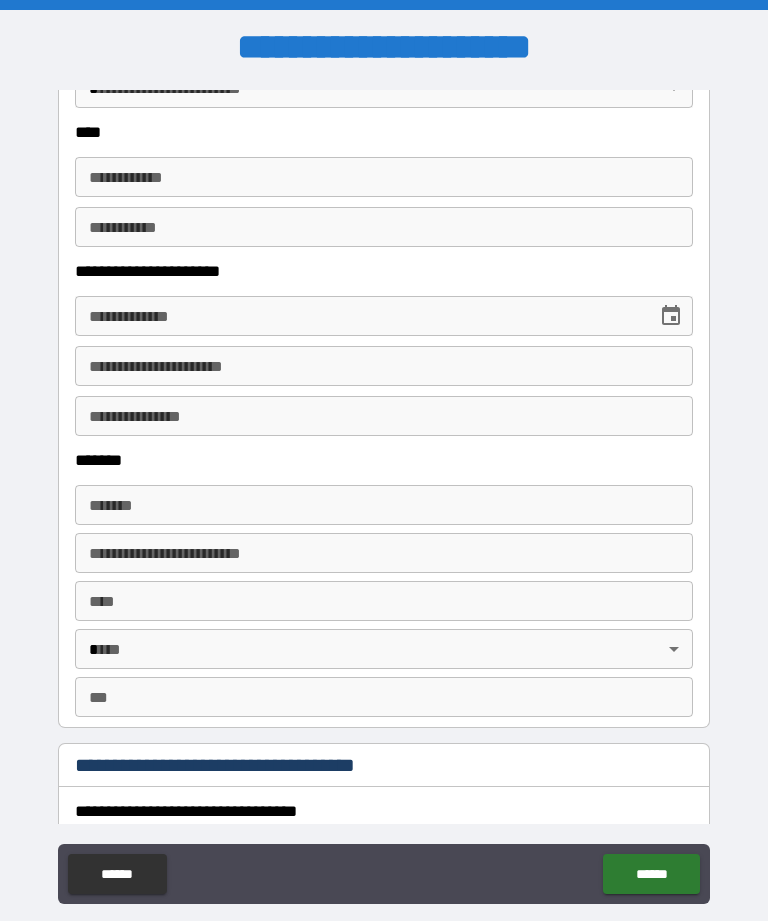 click on "******" at bounding box center (117, 874) 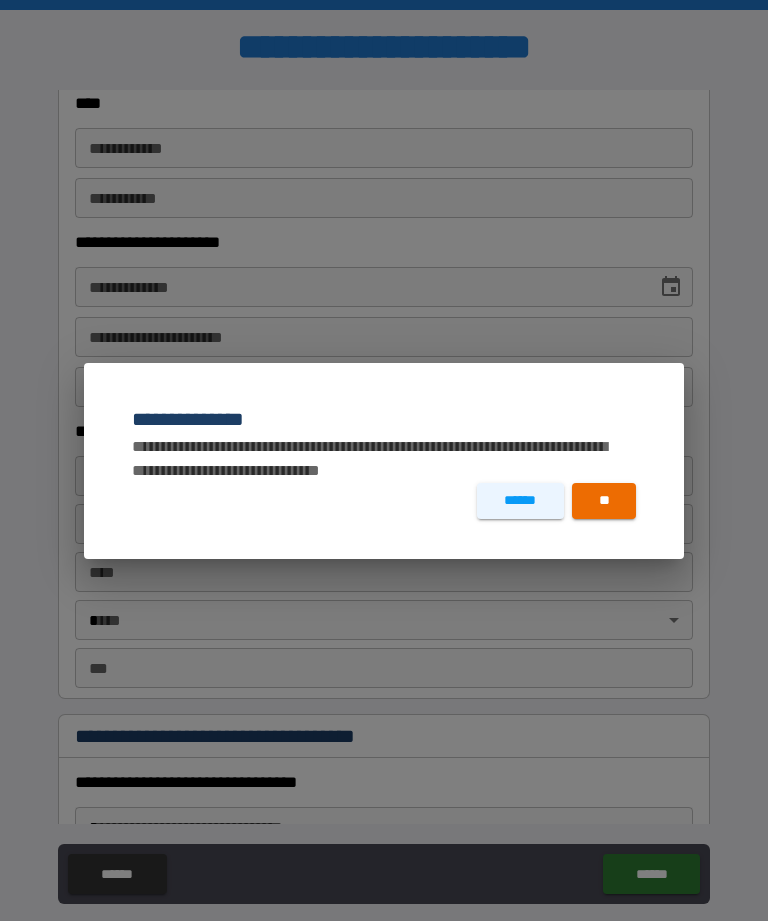 scroll, scrollTop: 1060, scrollLeft: 0, axis: vertical 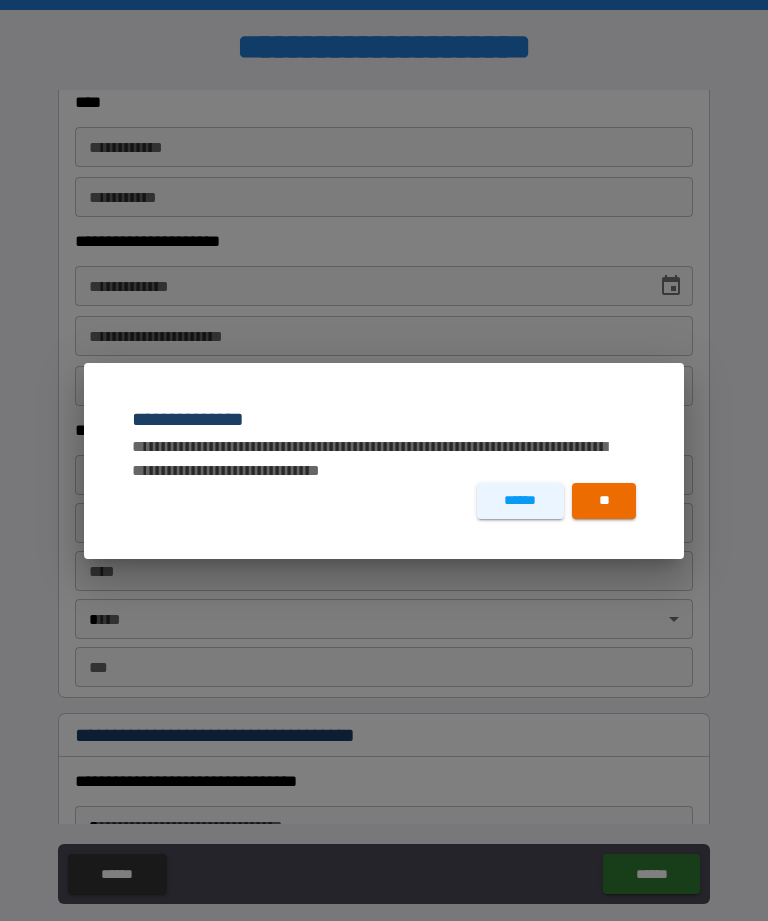 click on "**" at bounding box center [604, 501] 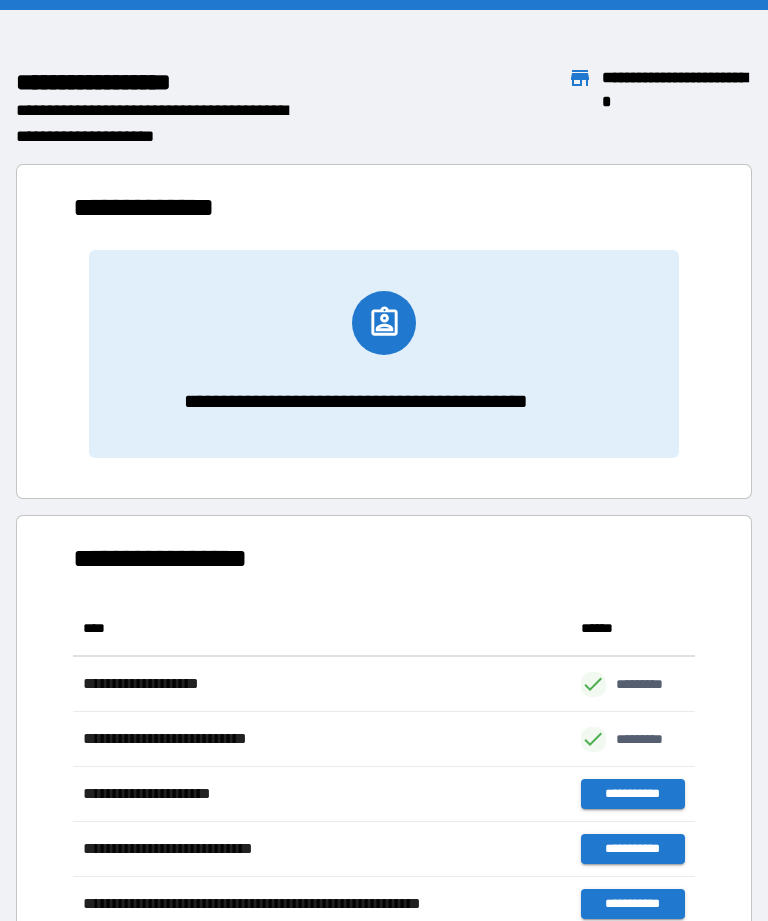 scroll, scrollTop: 386, scrollLeft: 622, axis: both 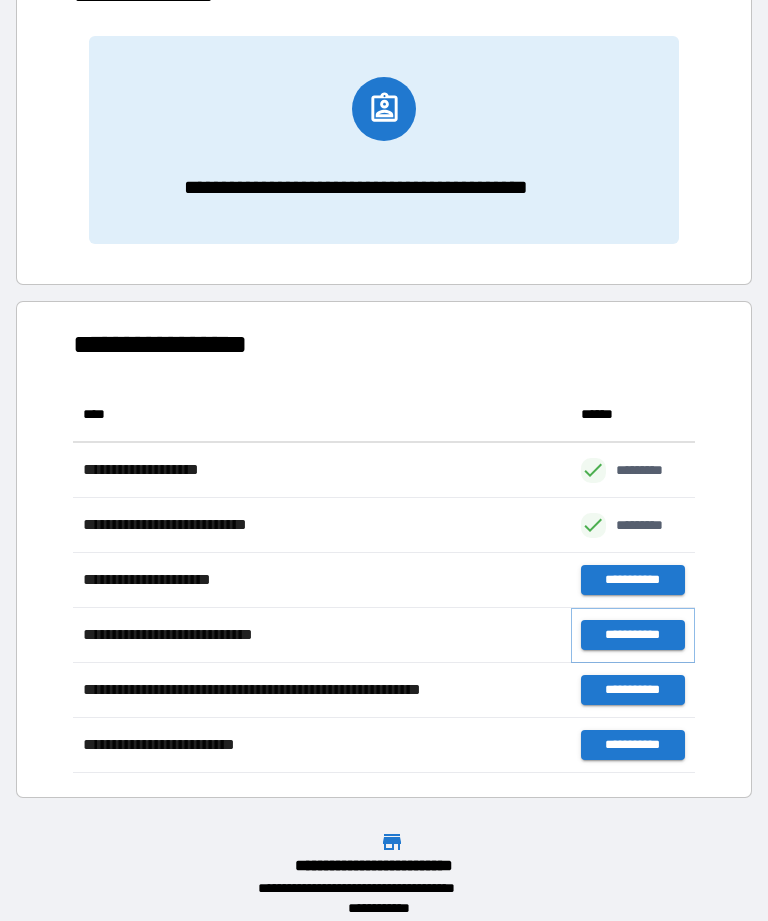 click on "**********" at bounding box center (633, 635) 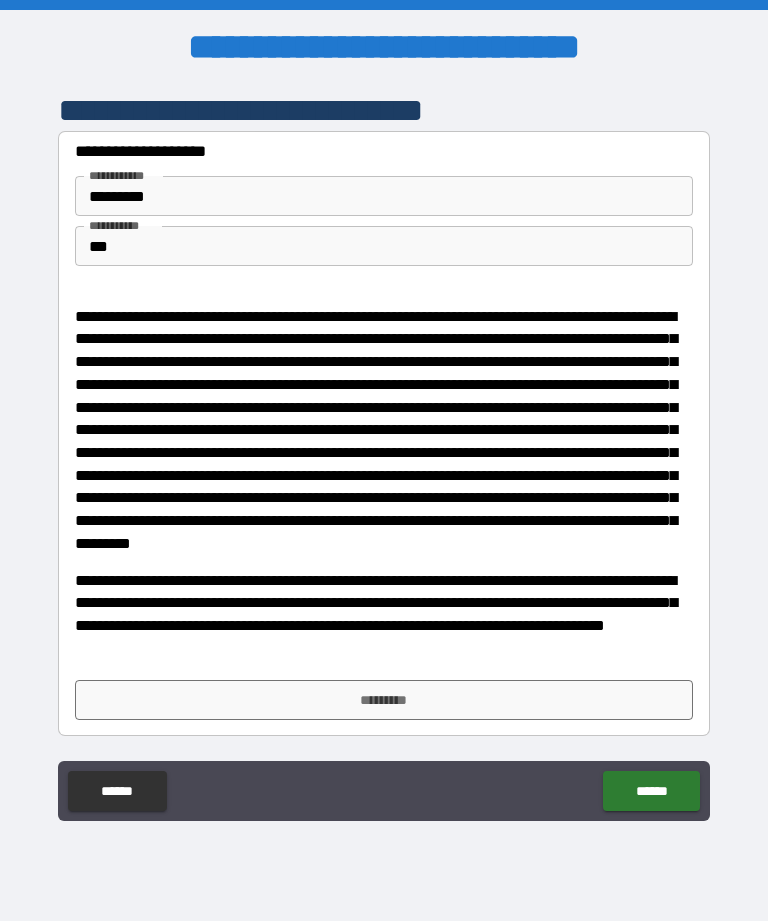 click on "*********" at bounding box center [384, 700] 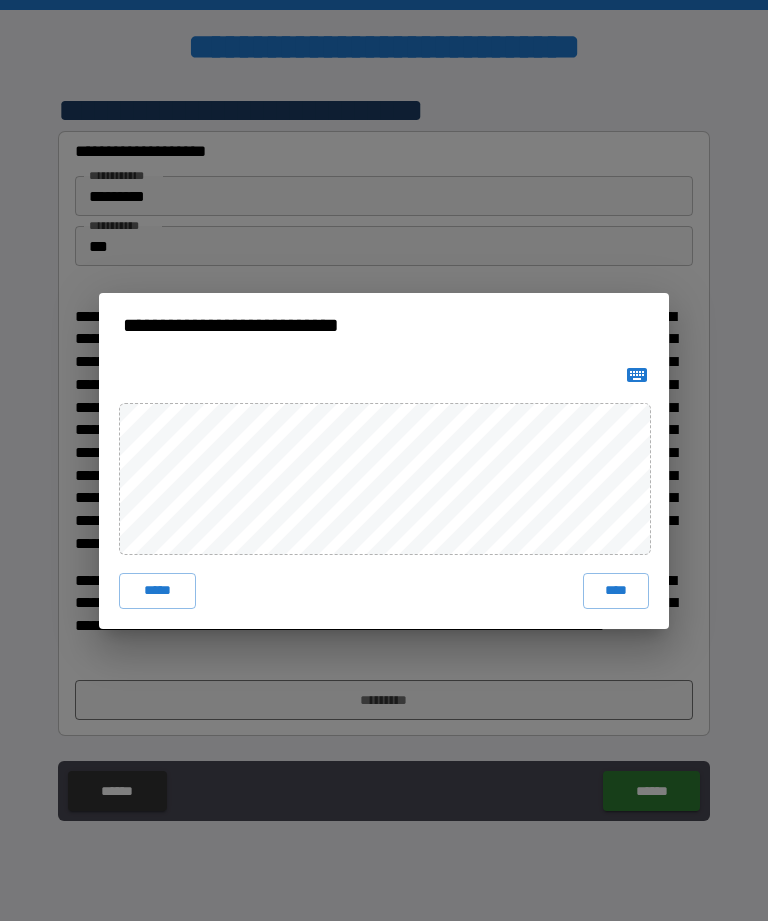 click on "****" at bounding box center (616, 591) 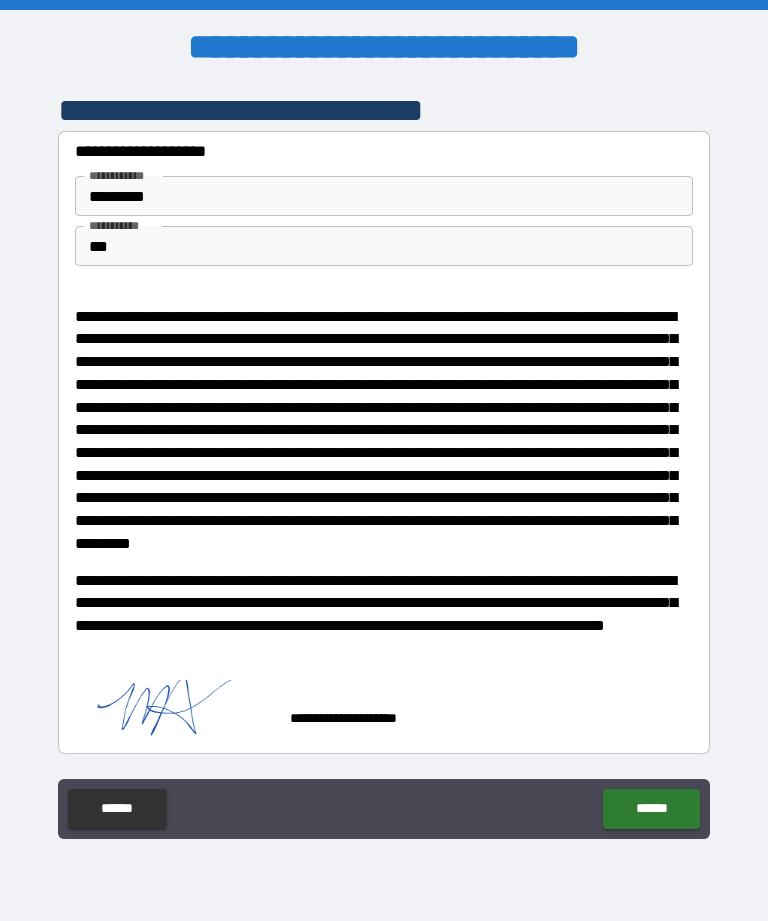click on "******" at bounding box center [651, 809] 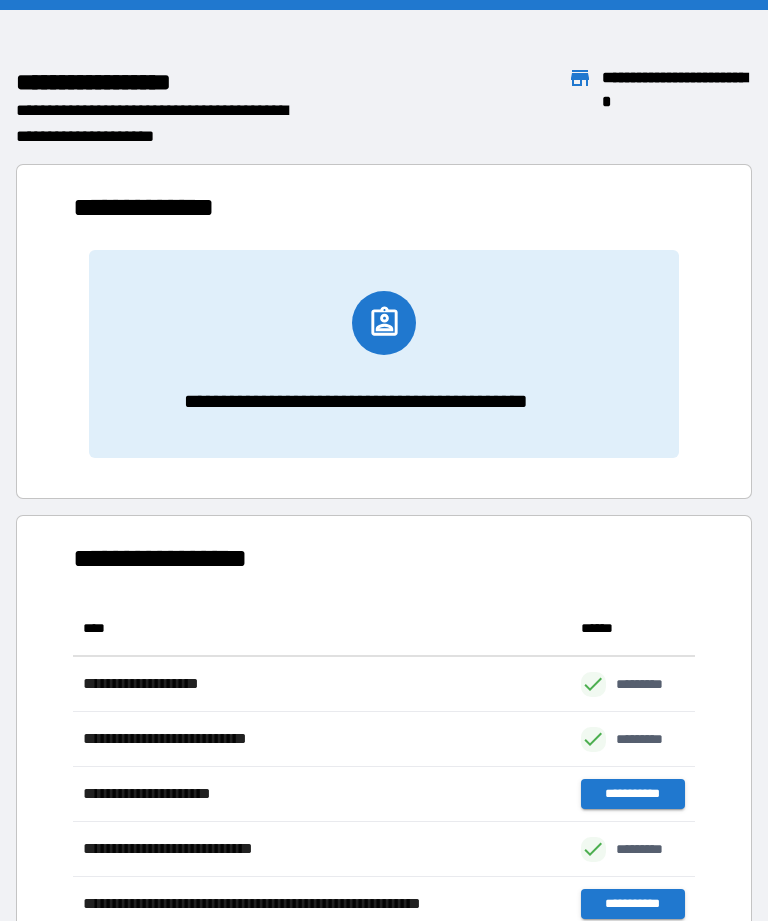 scroll, scrollTop: 386, scrollLeft: 622, axis: both 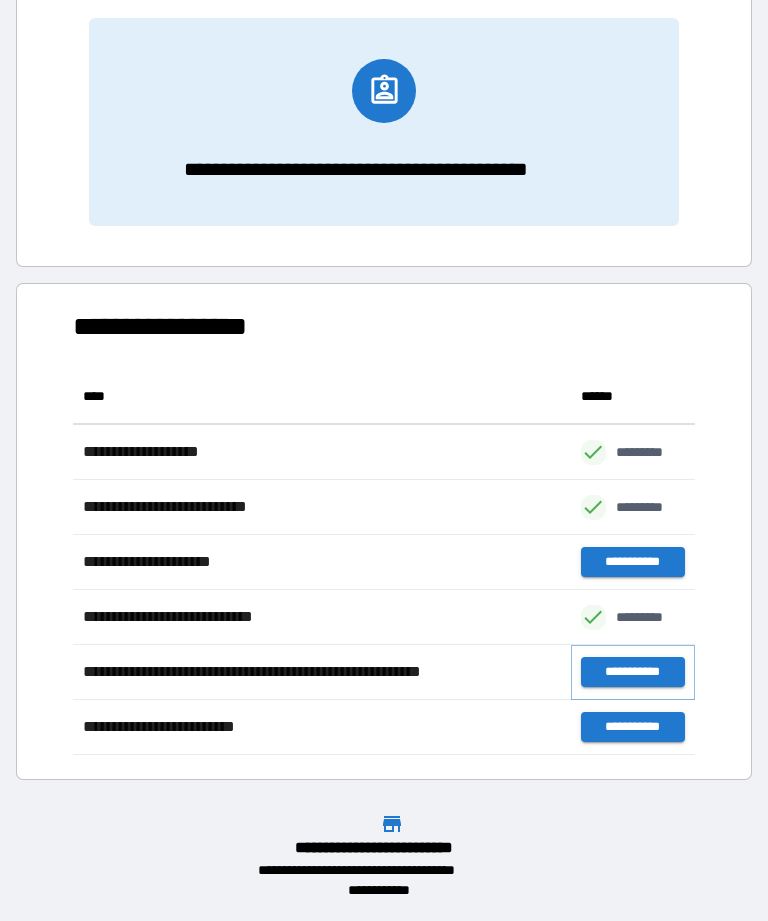 click on "**********" at bounding box center (633, 672) 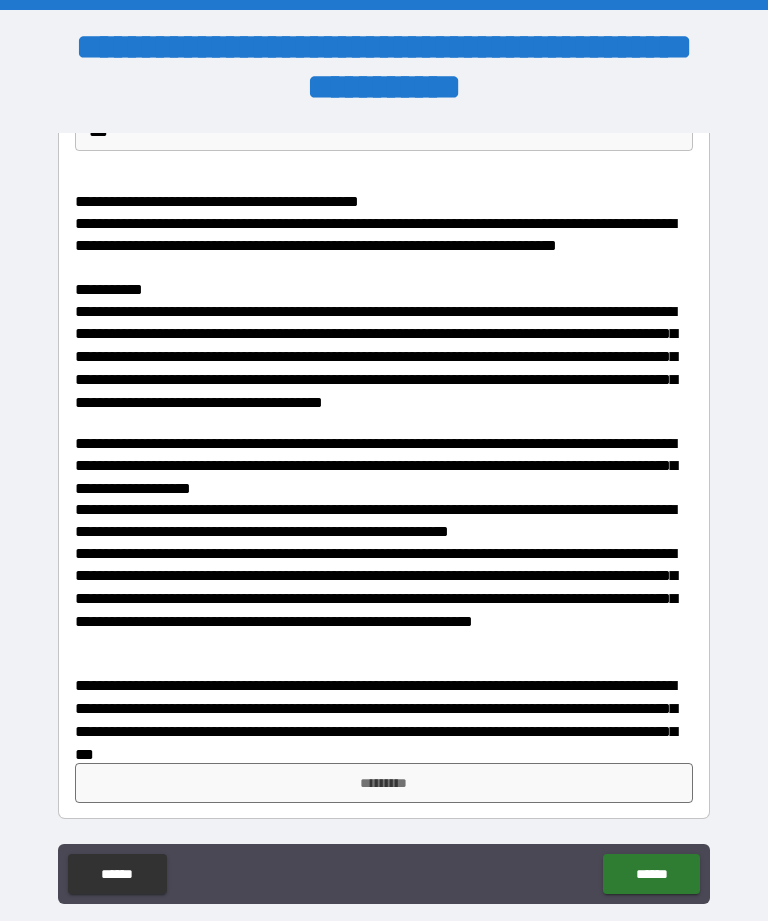 scroll, scrollTop: 198, scrollLeft: 0, axis: vertical 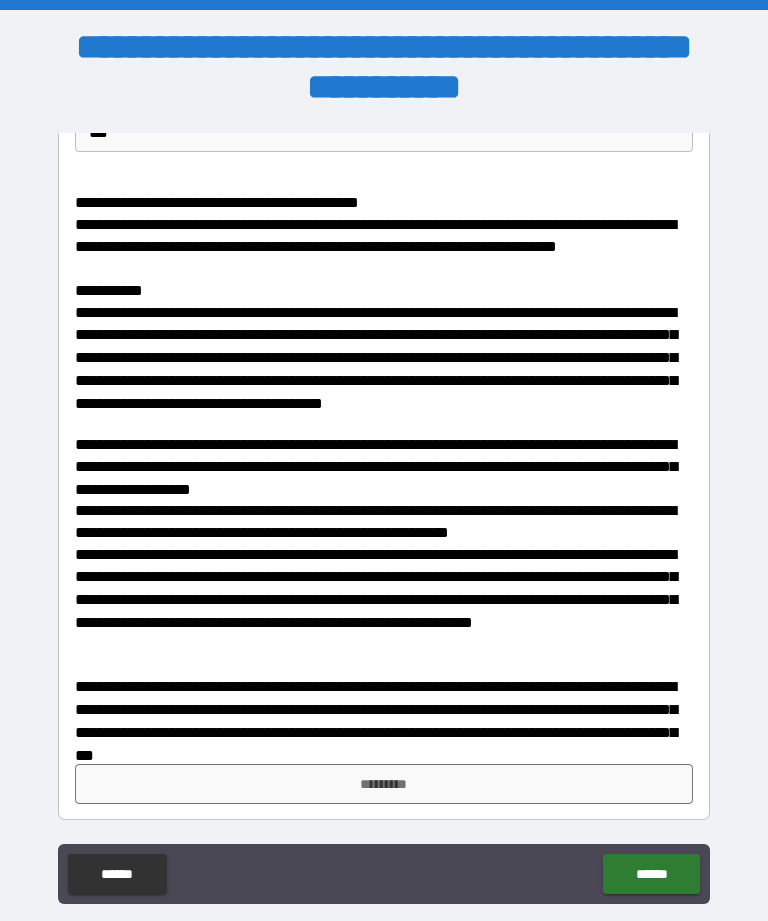 click on "*********" at bounding box center (384, 784) 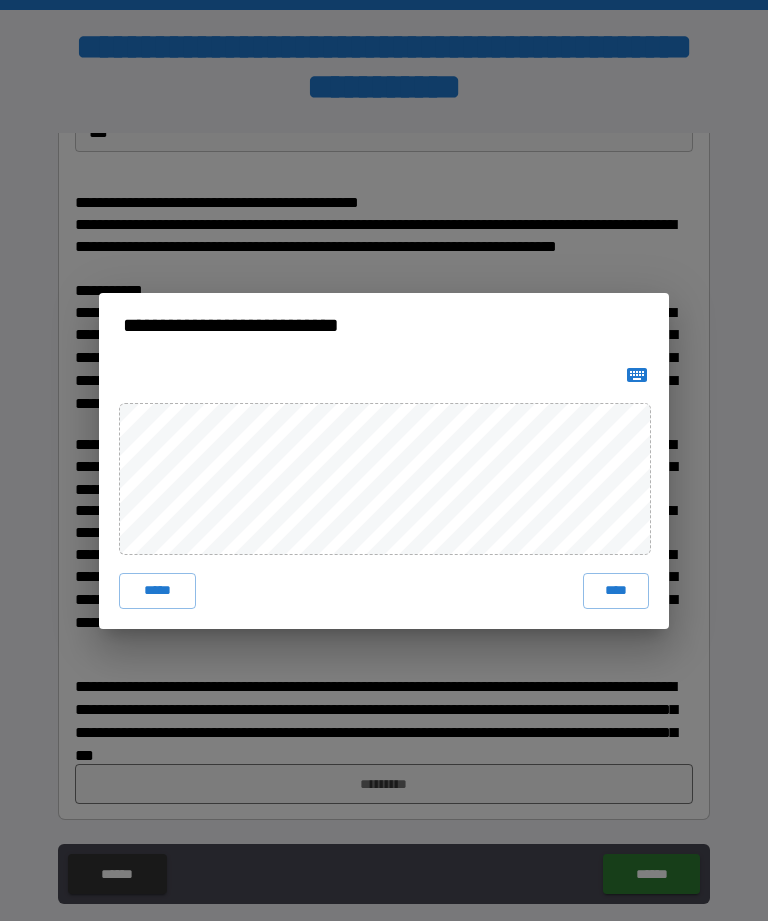 click on "****" at bounding box center [616, 591] 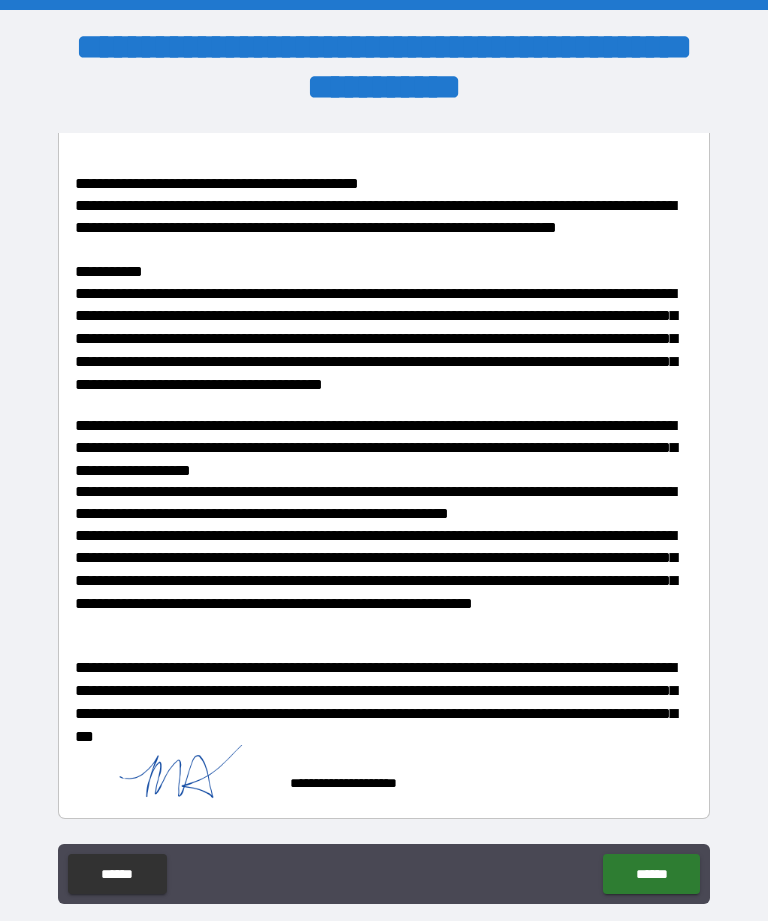 scroll, scrollTop: 216, scrollLeft: 0, axis: vertical 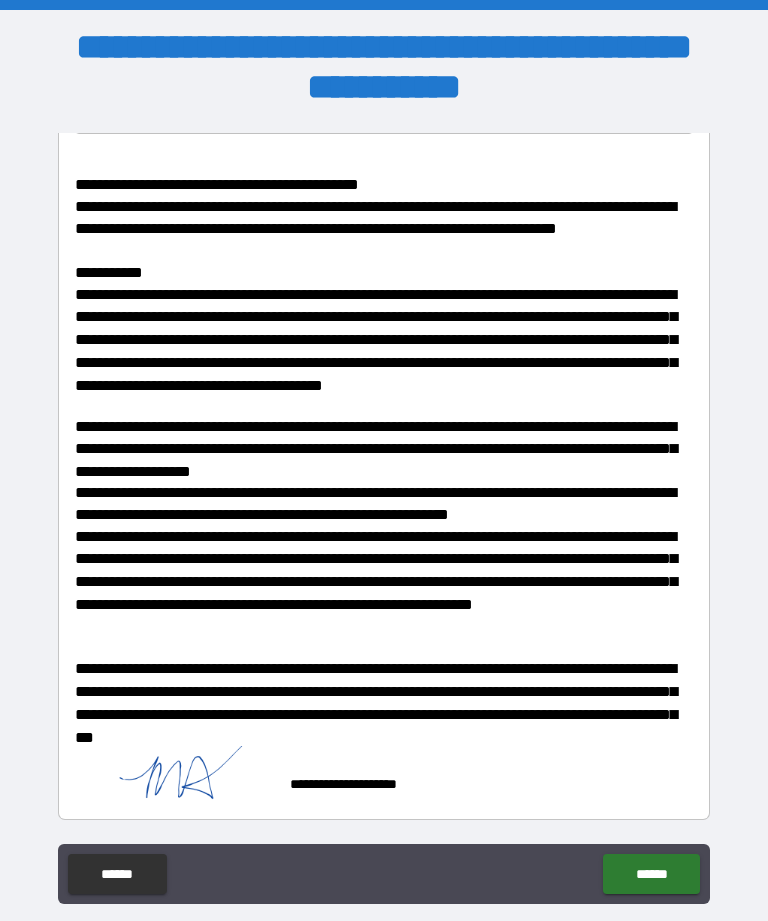 click on "******" at bounding box center (651, 874) 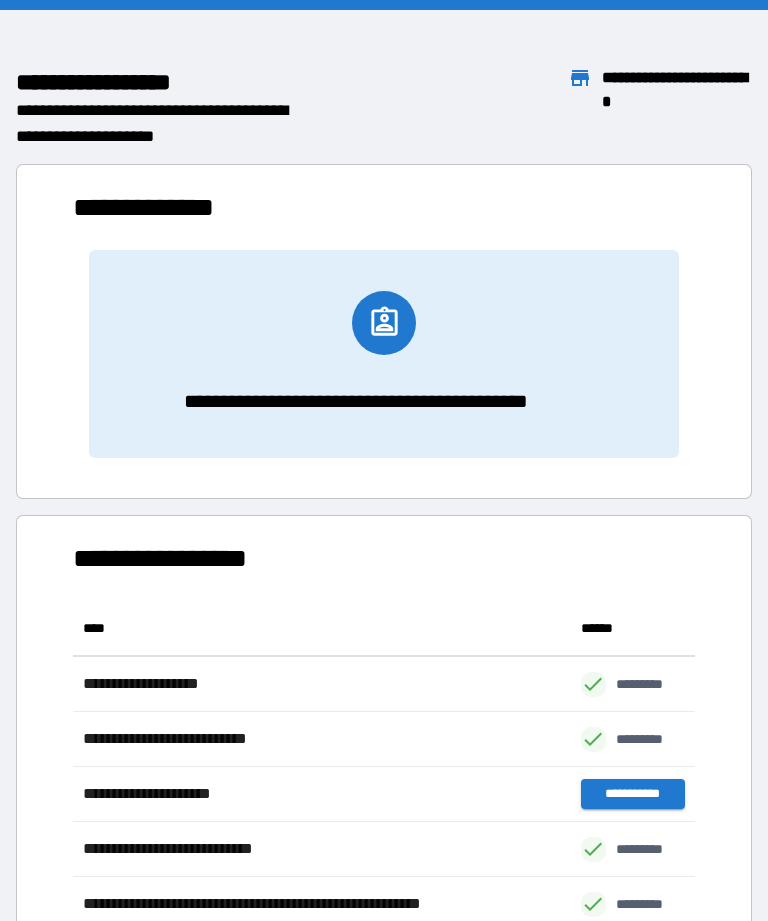 scroll, scrollTop: 1, scrollLeft: 1, axis: both 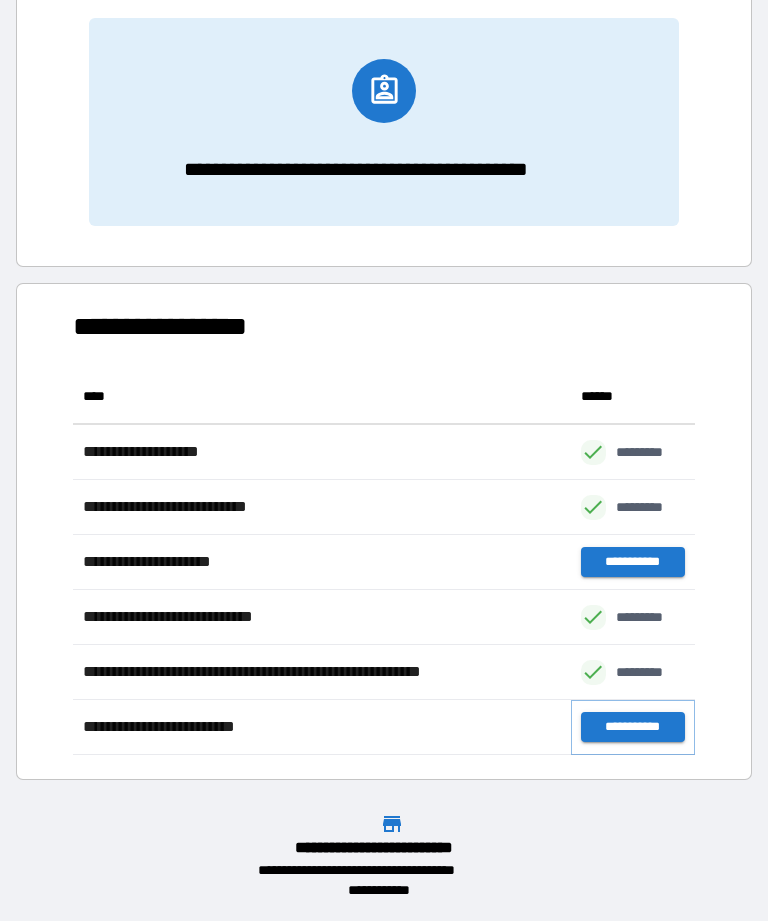 click on "**********" at bounding box center (633, 727) 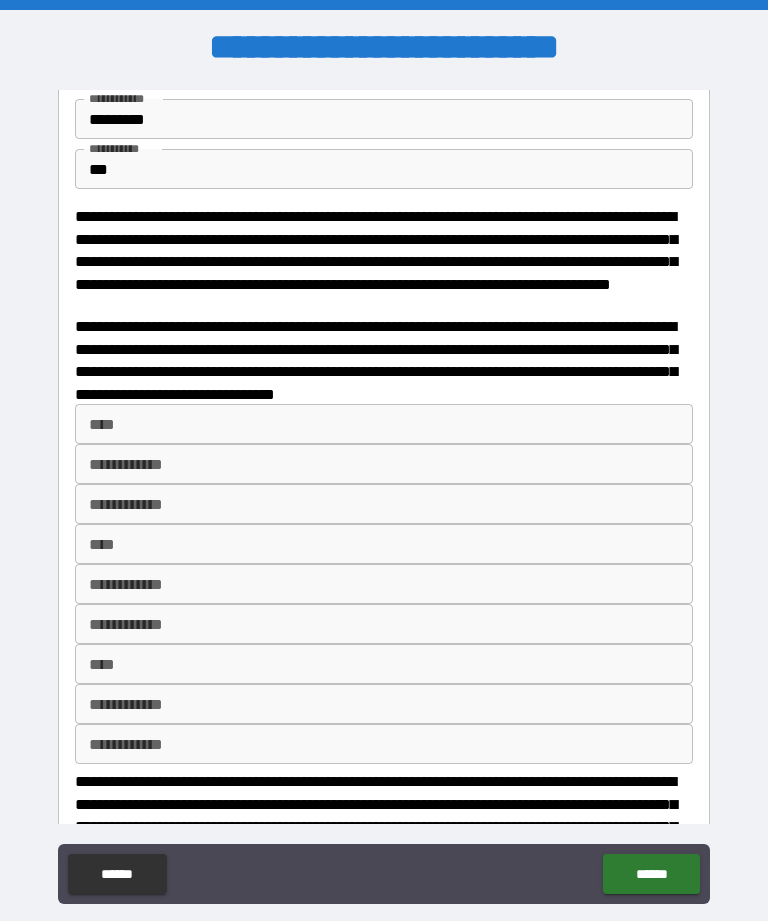 scroll, scrollTop: 78, scrollLeft: 0, axis: vertical 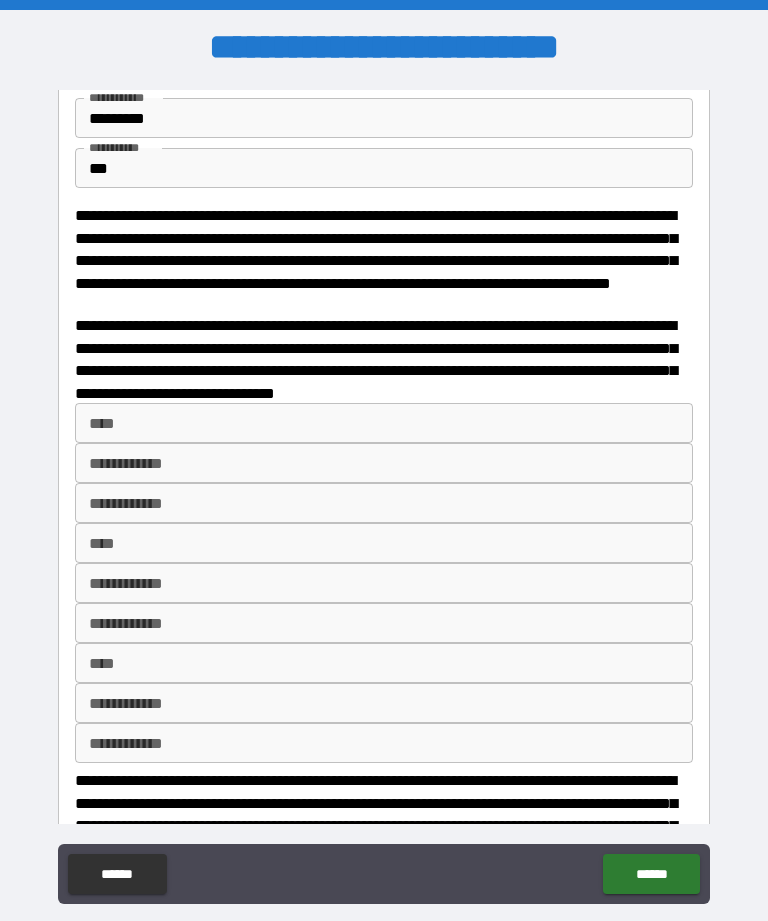 click on "****" at bounding box center [384, 423] 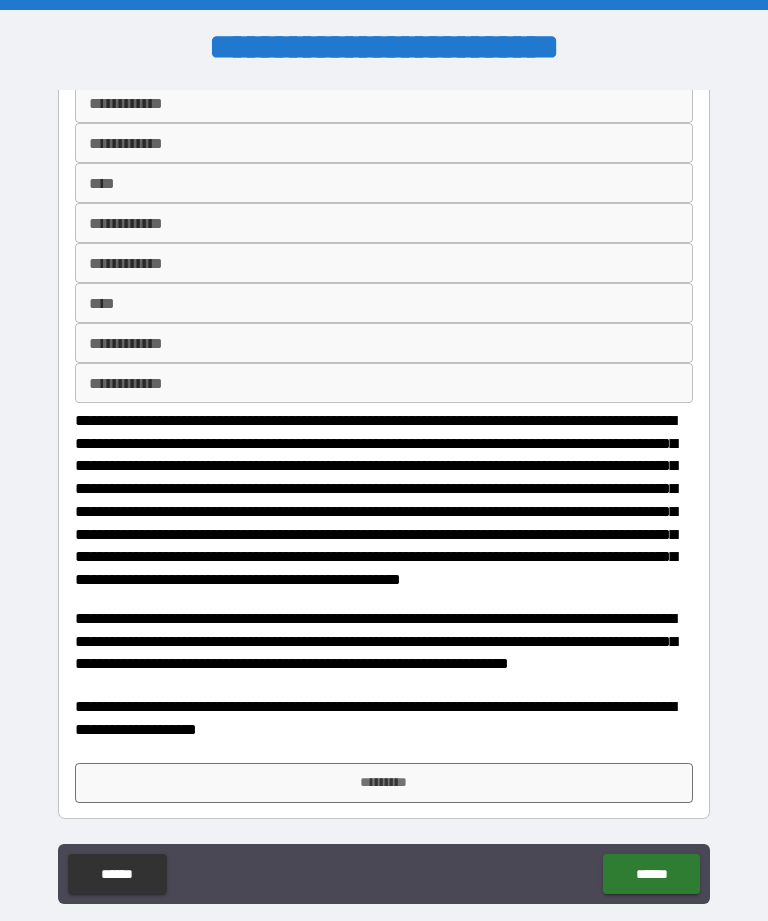 scroll, scrollTop: 437, scrollLeft: 0, axis: vertical 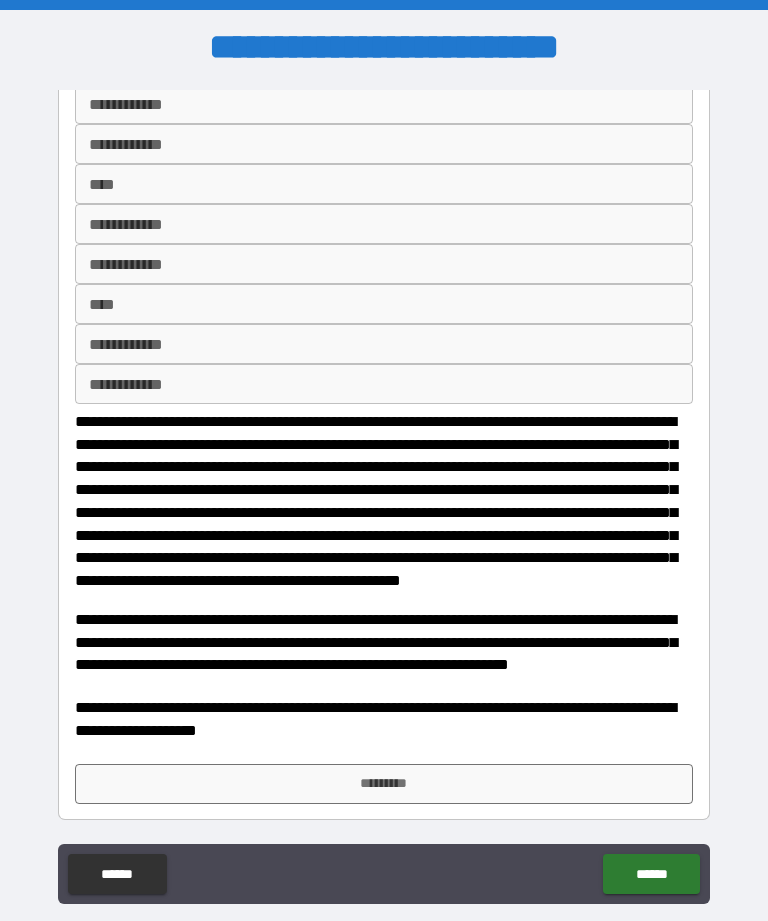 click on "*********" at bounding box center [384, 784] 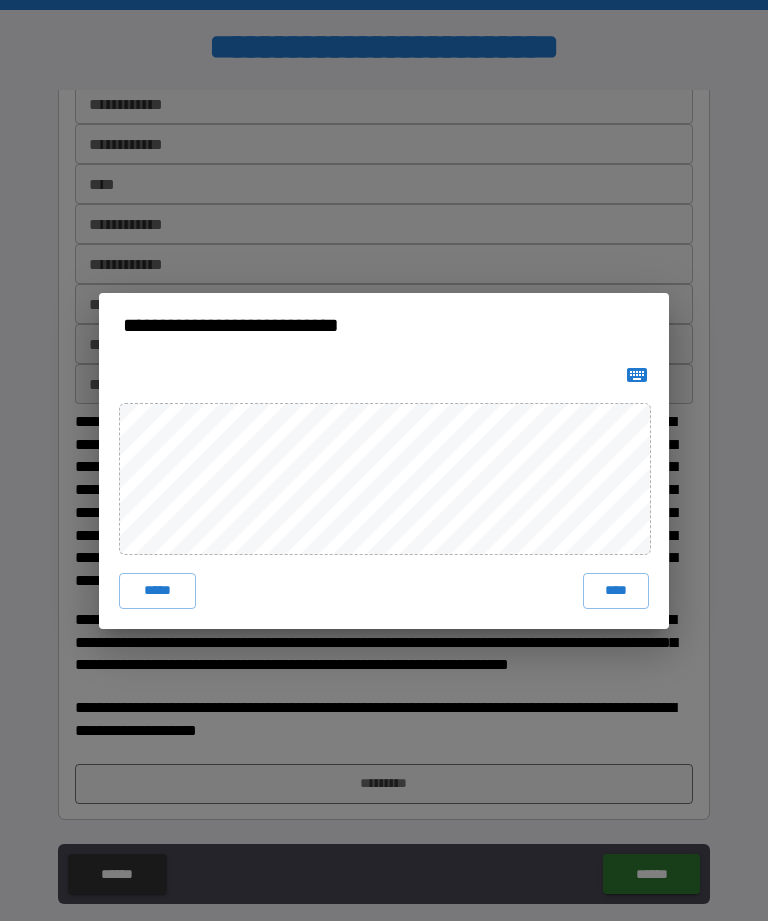 click on "****" at bounding box center [616, 591] 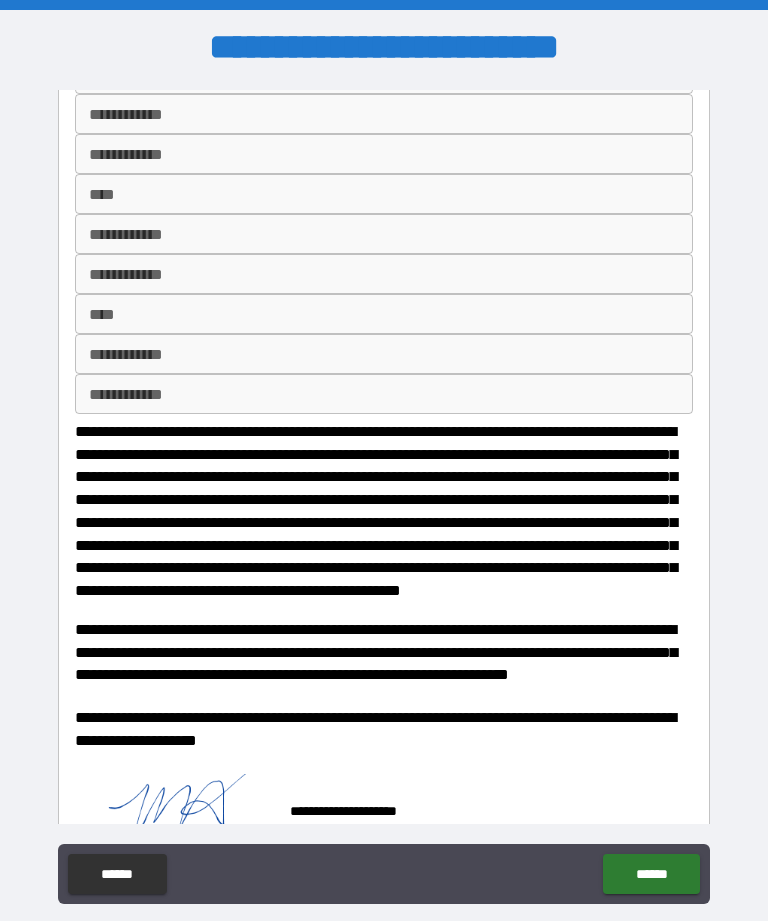 click on "******" at bounding box center [651, 874] 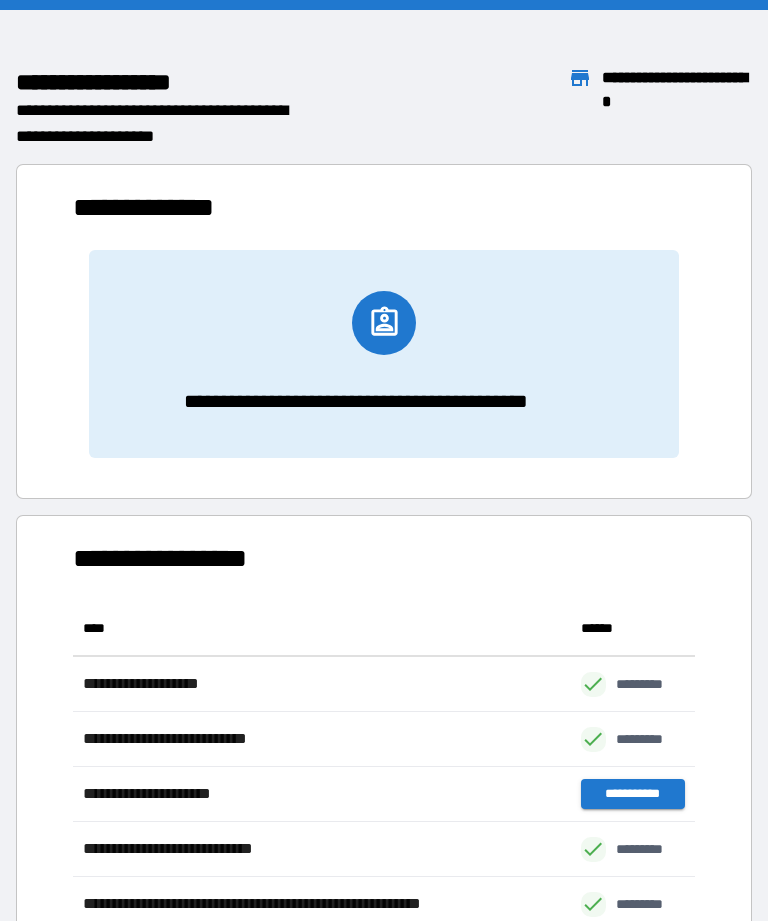 scroll, scrollTop: 1, scrollLeft: 1, axis: both 